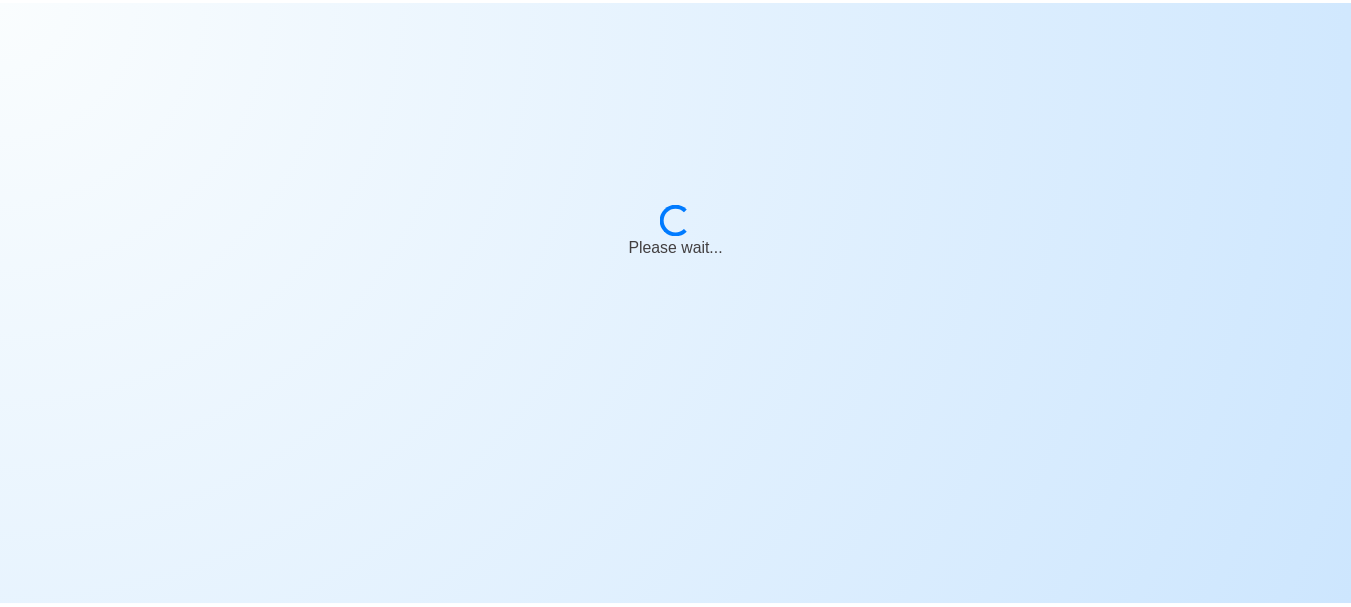 scroll, scrollTop: 0, scrollLeft: 0, axis: both 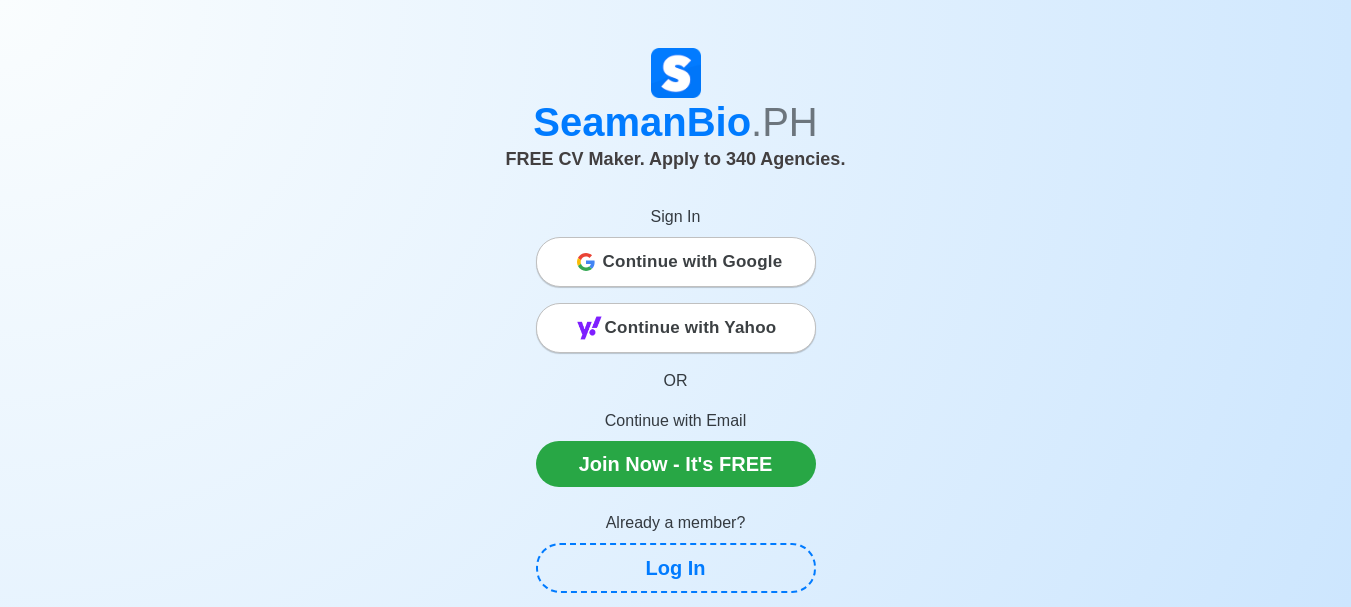 click on "Continue with Google" at bounding box center (693, 262) 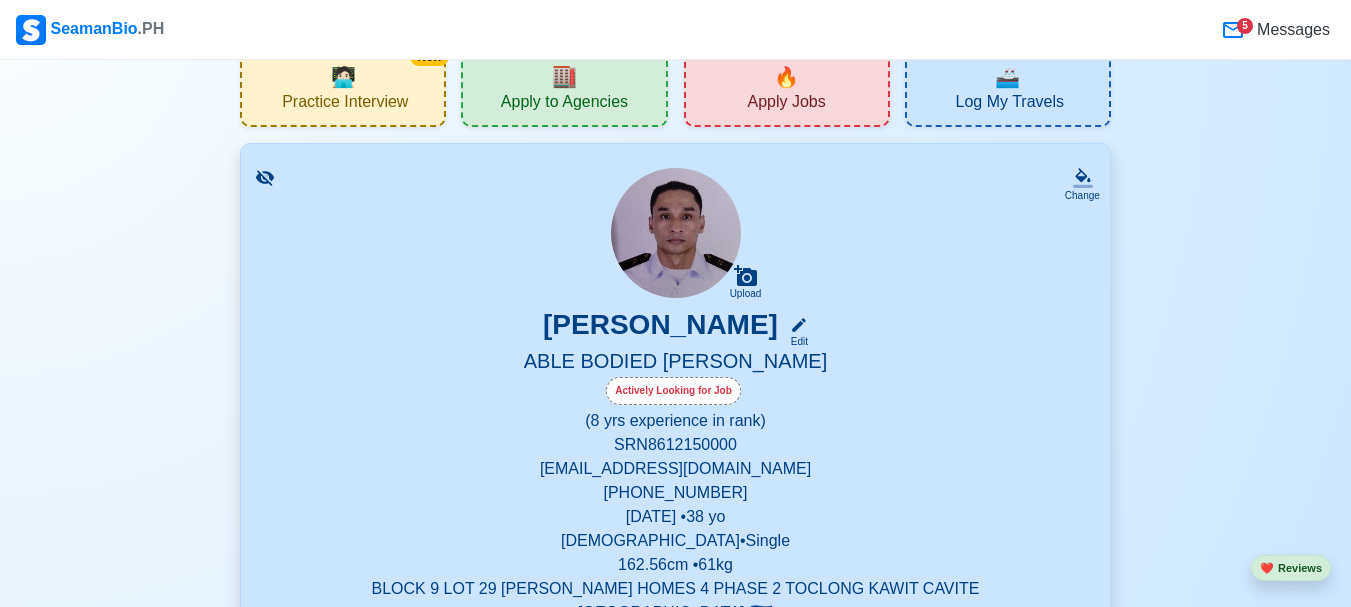 scroll, scrollTop: 0, scrollLeft: 0, axis: both 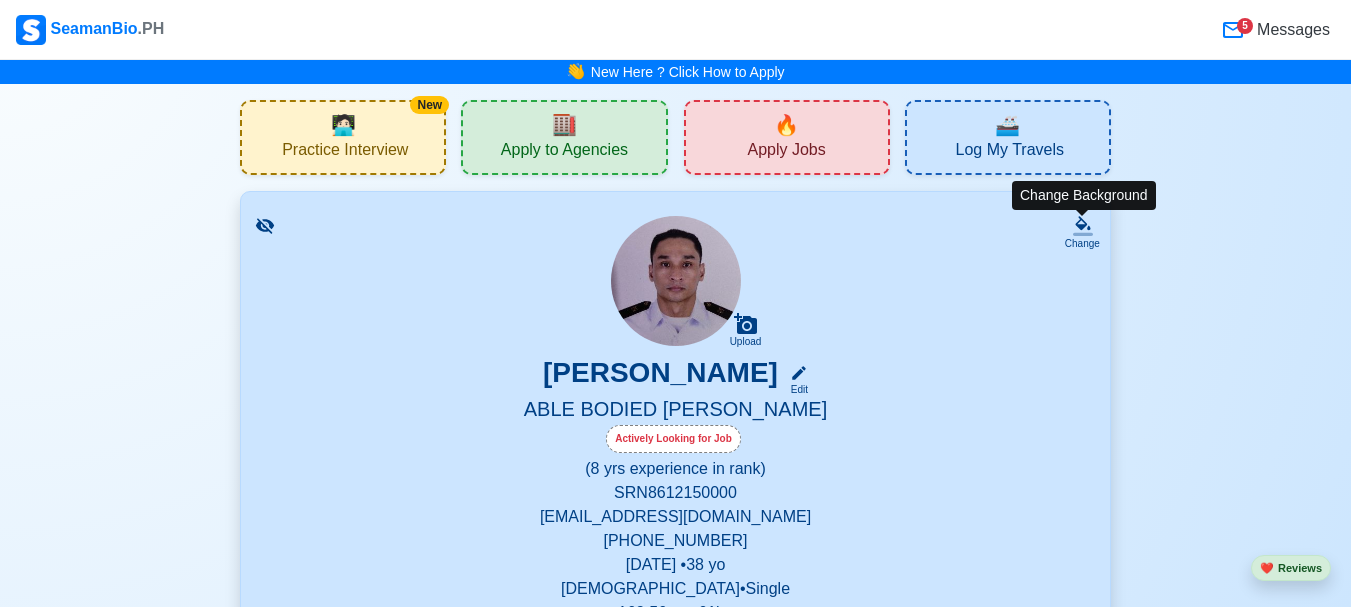 click 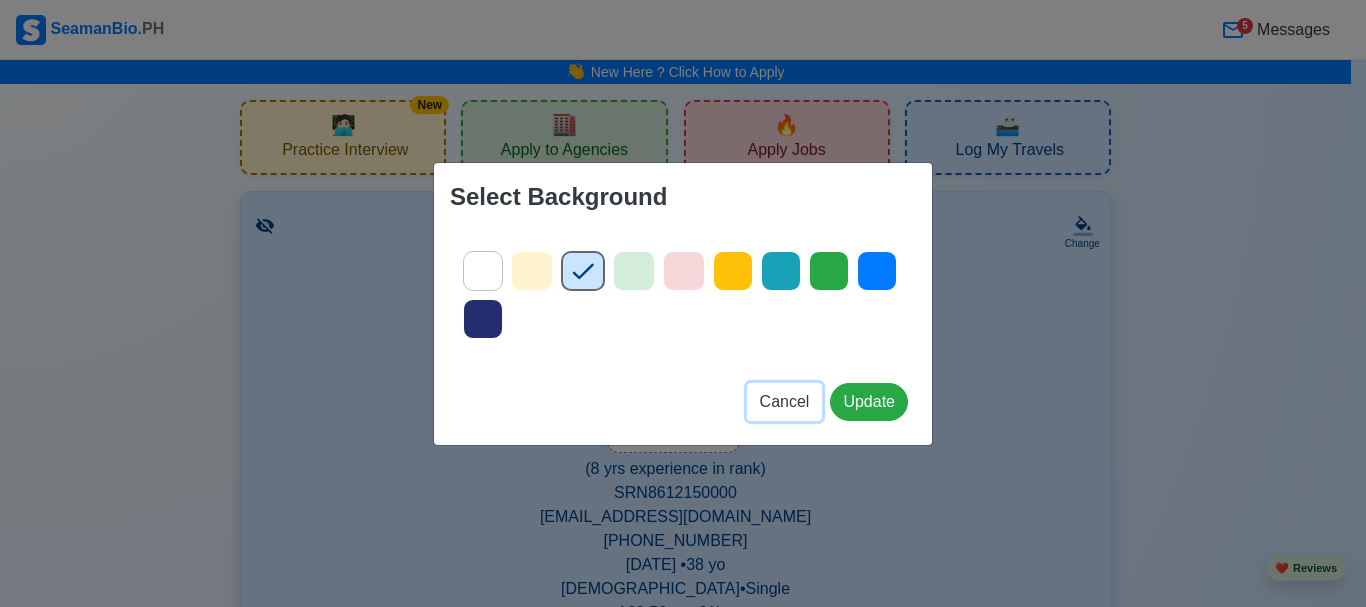 click on "Cancel" at bounding box center [785, 401] 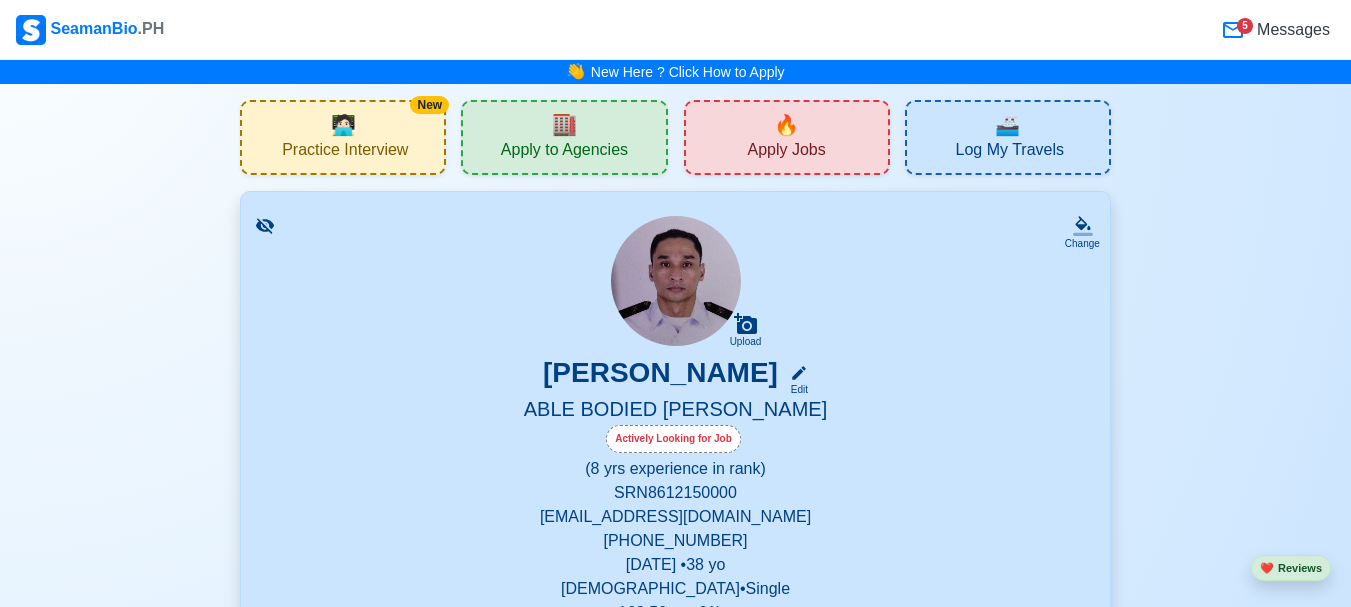 scroll, scrollTop: 100, scrollLeft: 0, axis: vertical 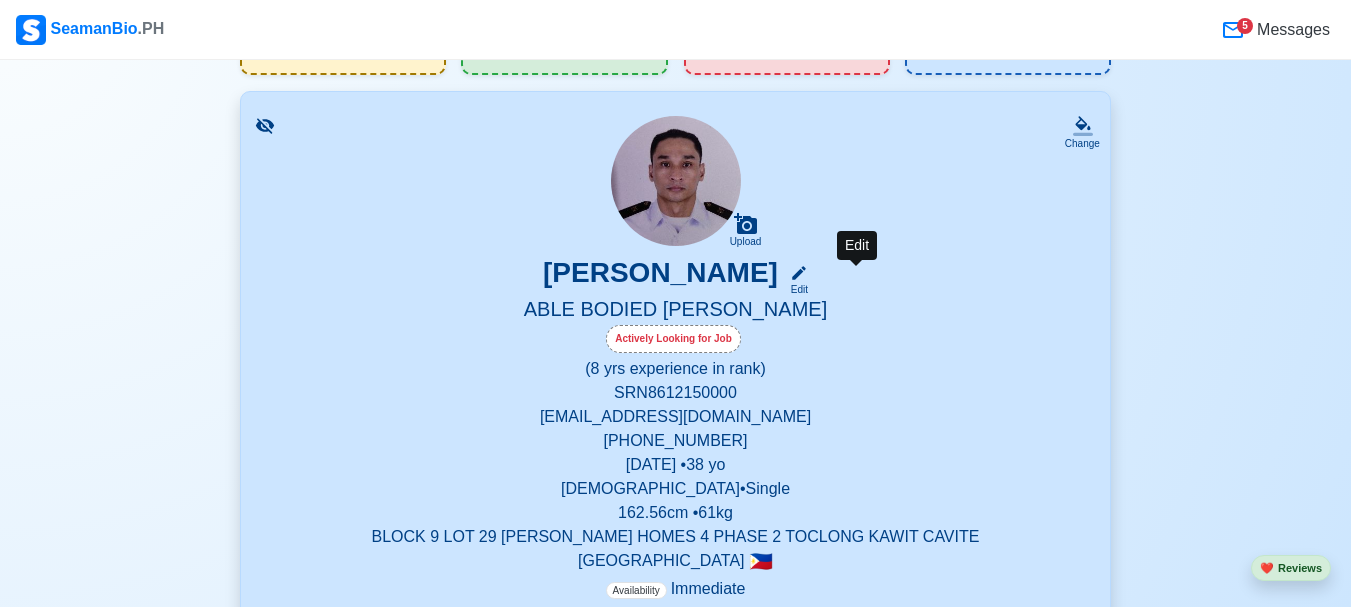 click 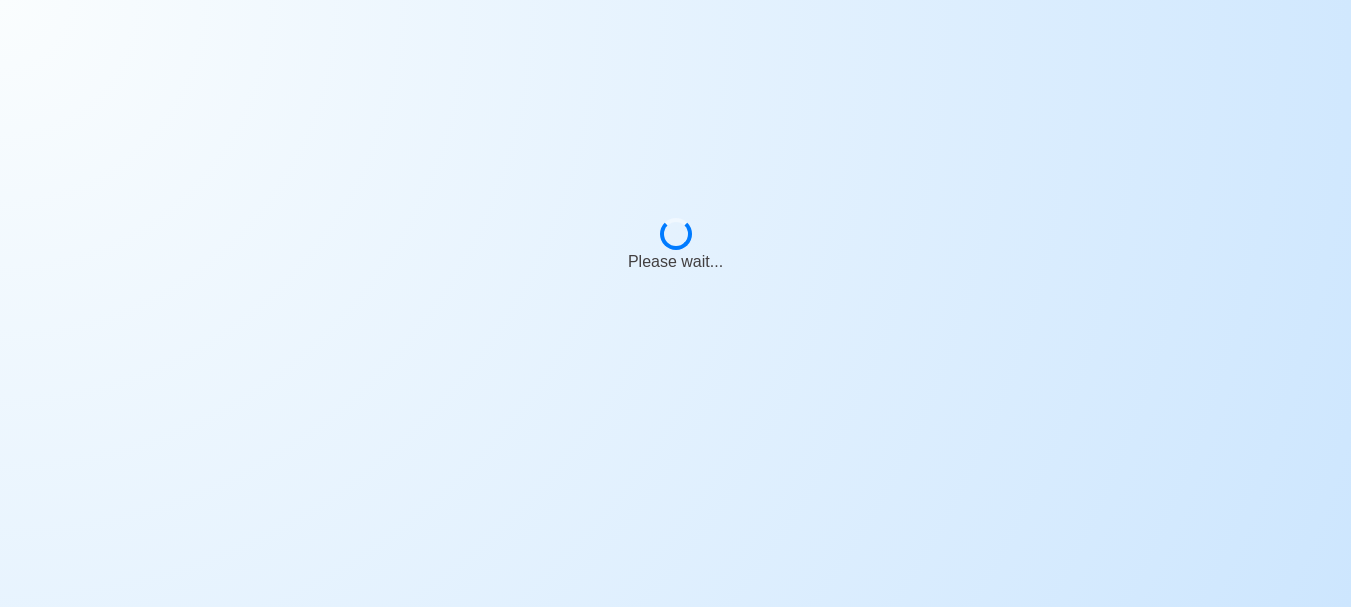 scroll, scrollTop: 0, scrollLeft: 0, axis: both 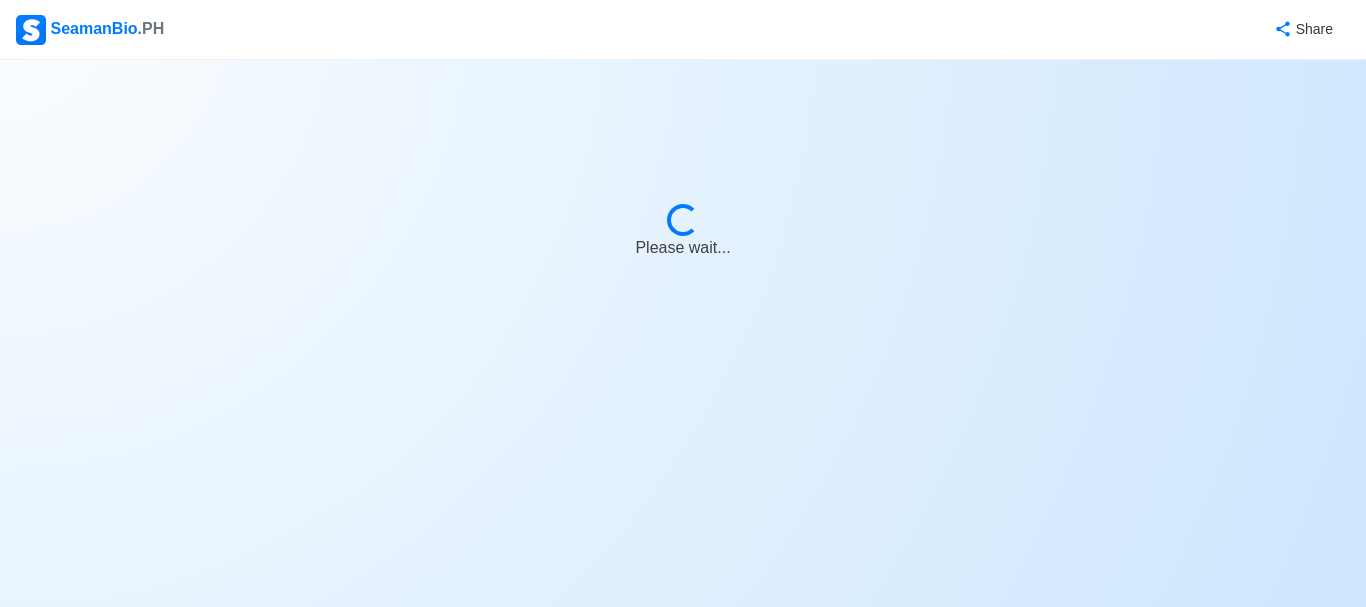 select on "Actively Looking for Job" 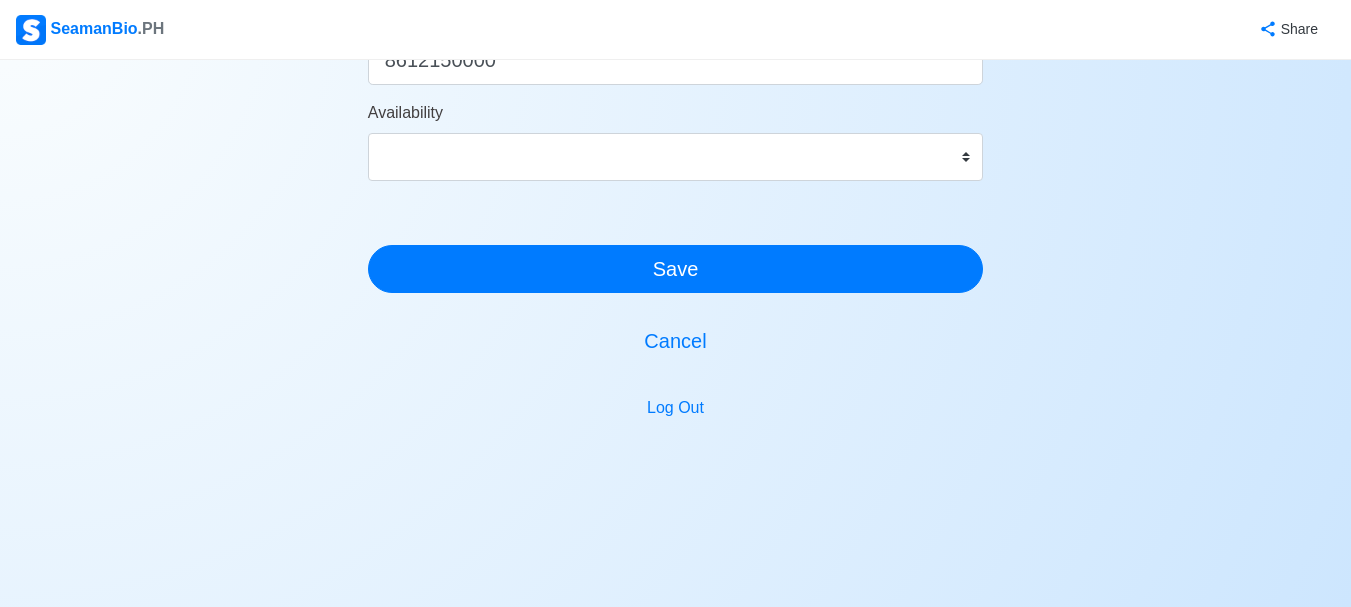 scroll, scrollTop: 1325, scrollLeft: 0, axis: vertical 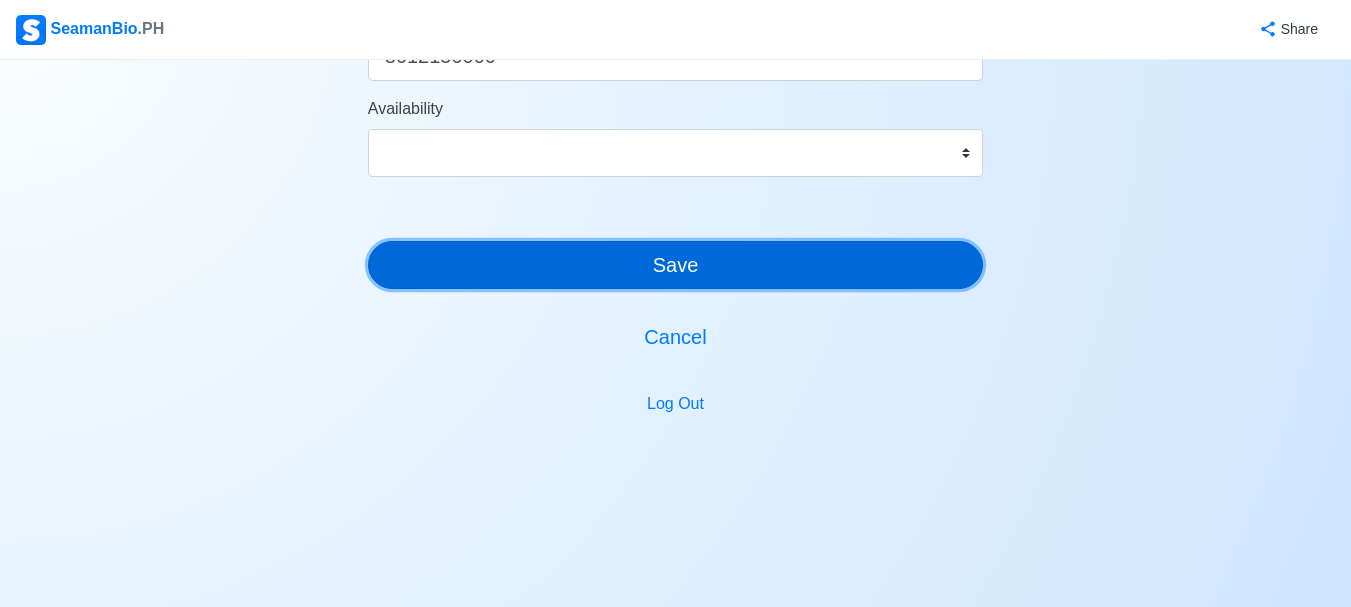 click on "Save" at bounding box center (676, 265) 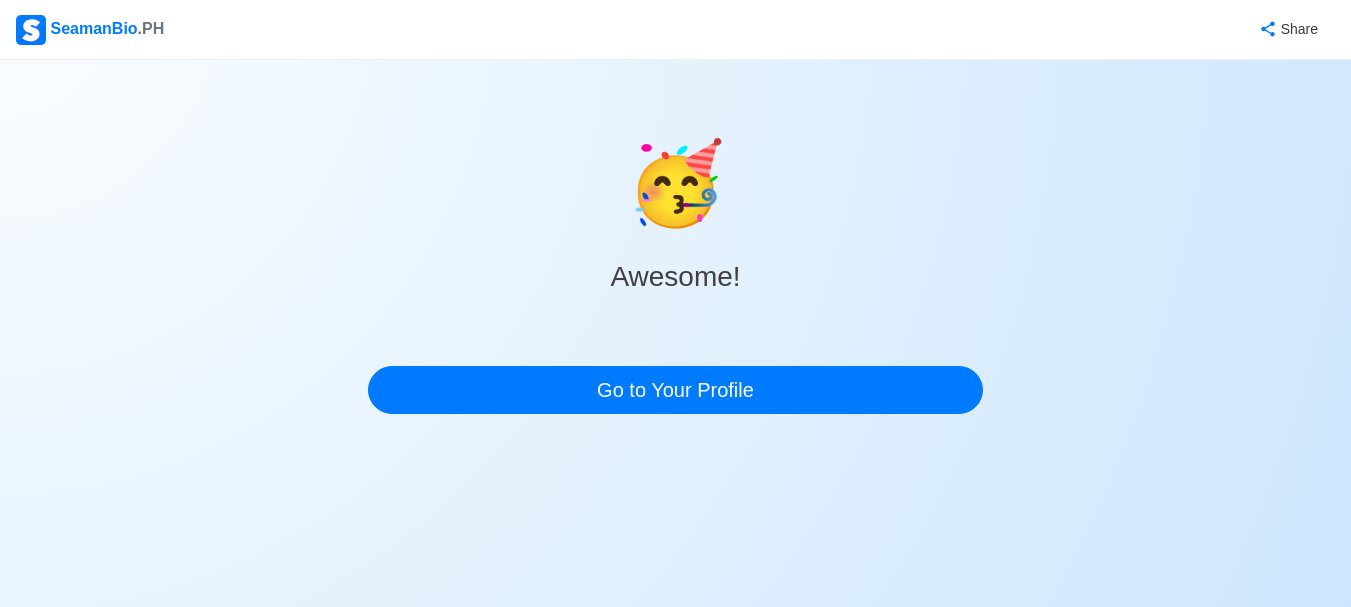 scroll, scrollTop: 0, scrollLeft: 0, axis: both 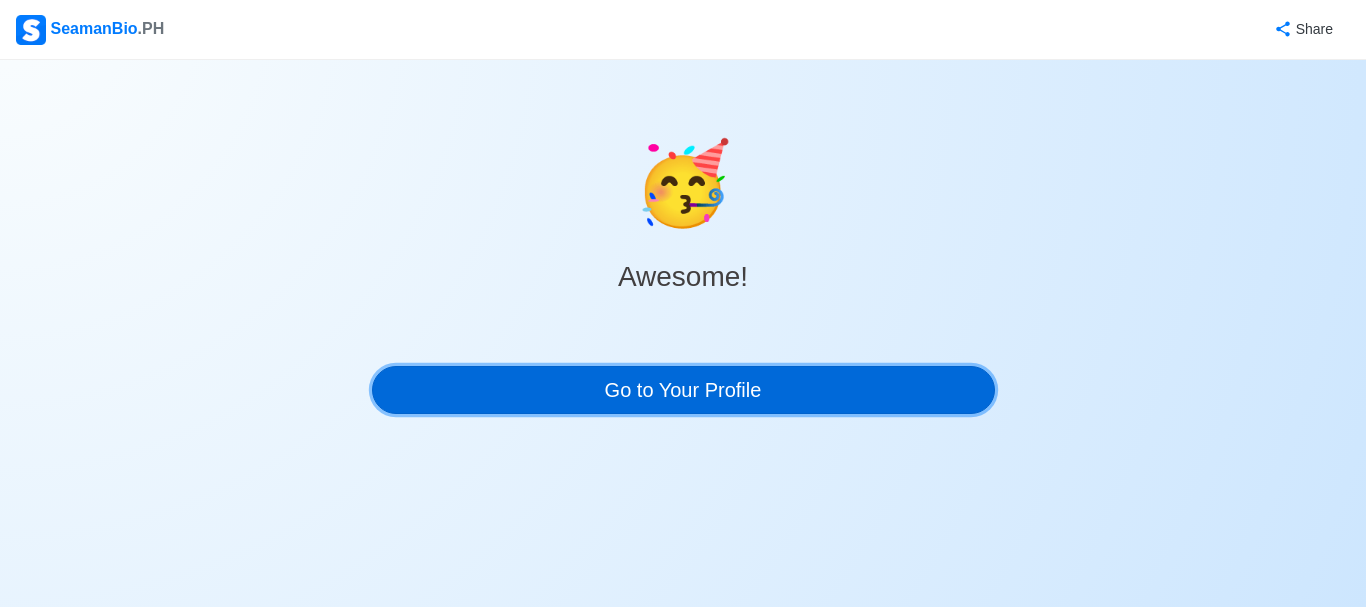 click on "Go to Your Profile" at bounding box center [683, 390] 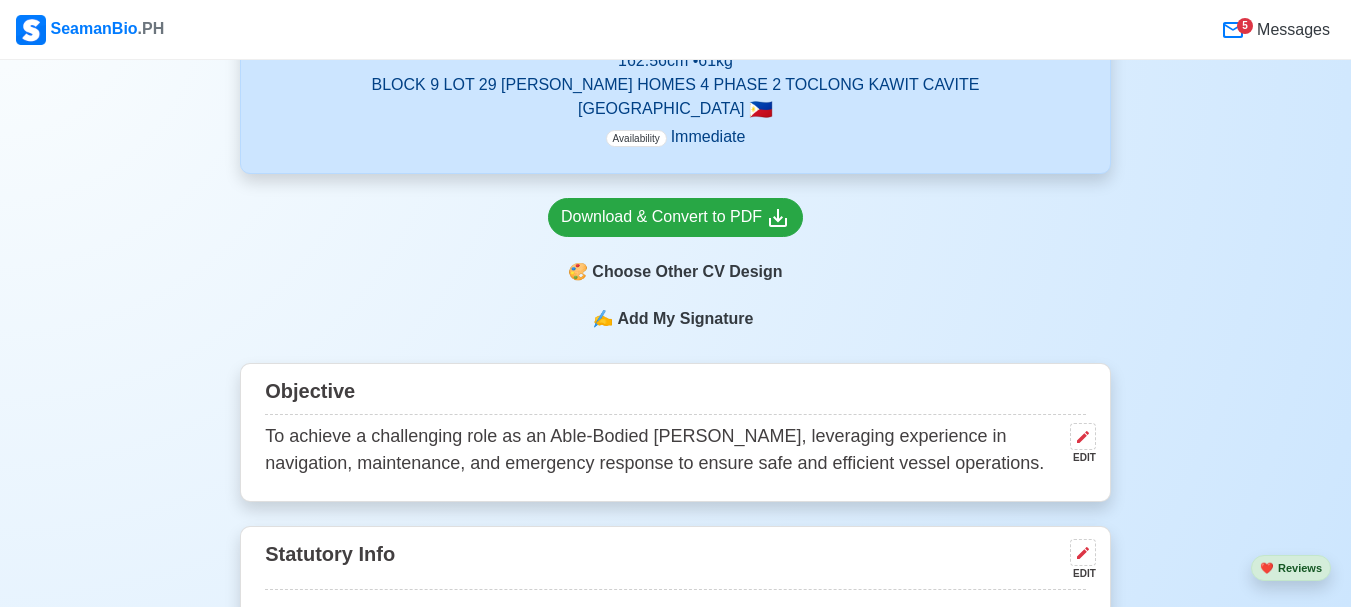 scroll, scrollTop: 592, scrollLeft: 0, axis: vertical 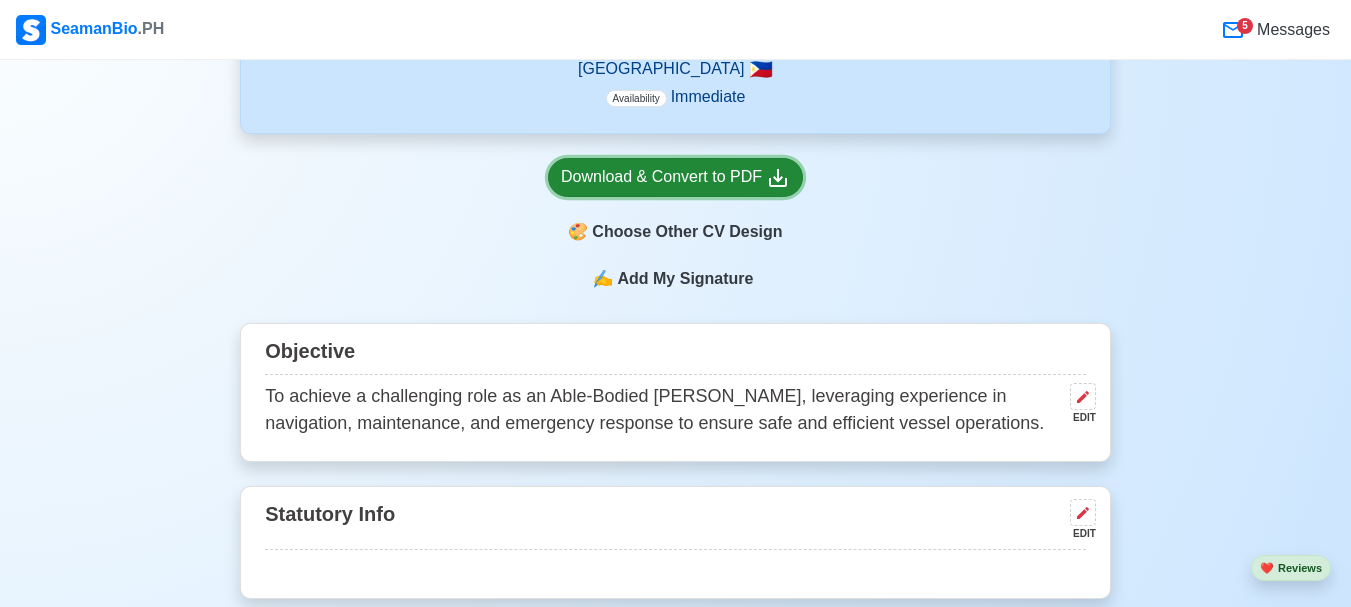 click on "Download & Convert to PDF" at bounding box center [675, 177] 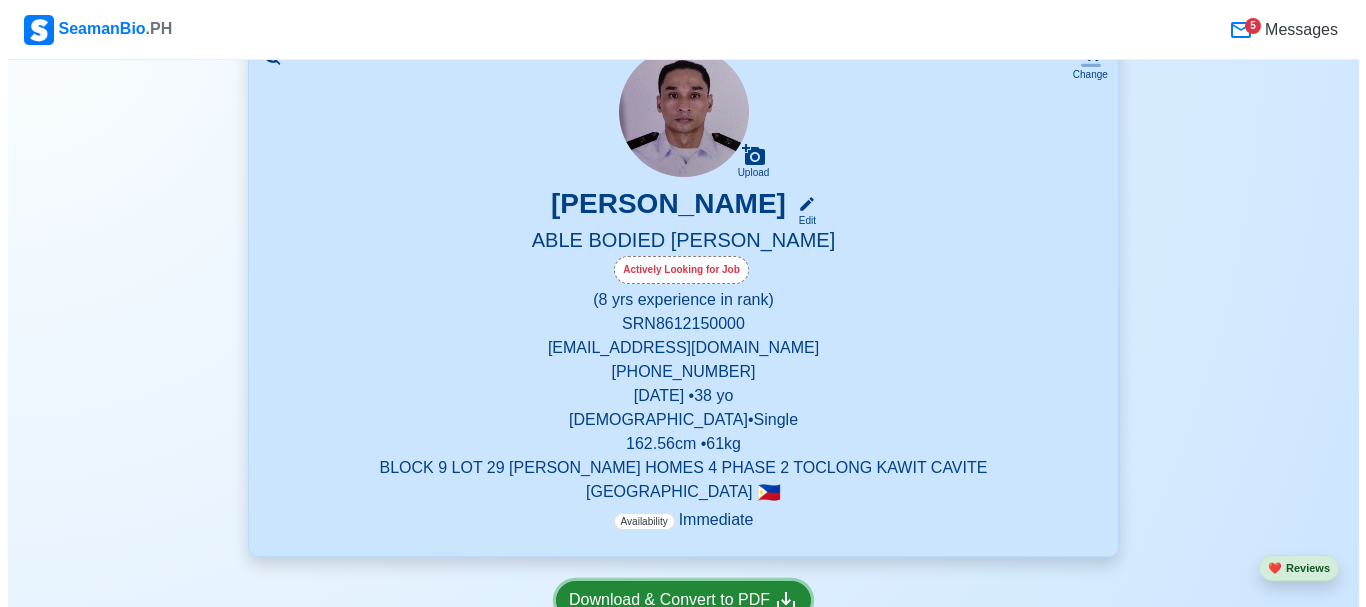 scroll, scrollTop: 0, scrollLeft: 0, axis: both 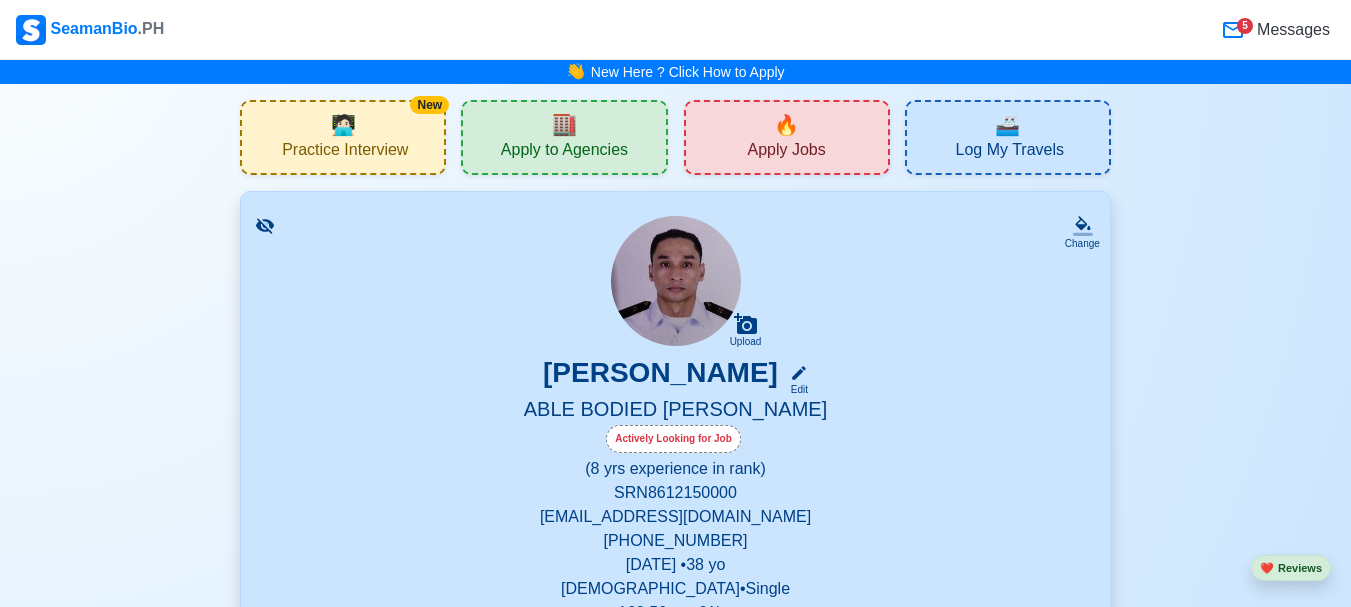 click on "🔥" at bounding box center [786, 125] 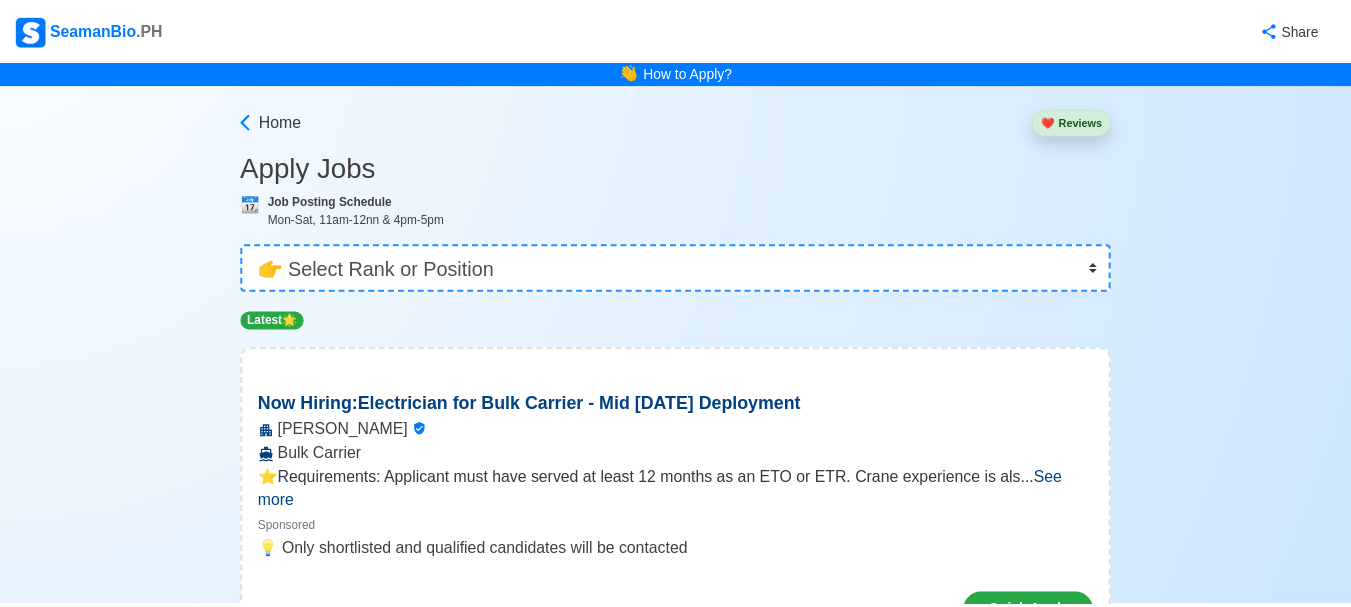 scroll, scrollTop: 100, scrollLeft: 0, axis: vertical 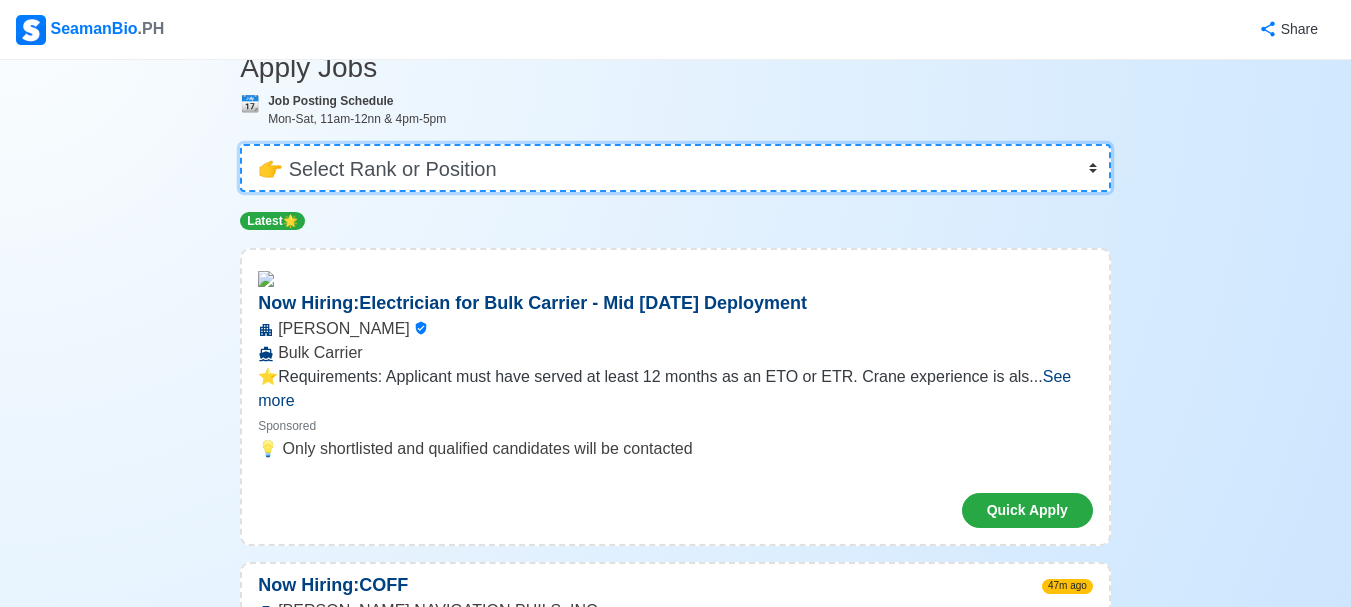 click on "👉 Select Rank or Position Master Chief Officer 2nd Officer 3rd Officer Junior Officer Chief Engineer 2nd Engineer 3rd Engineer 4th Engineer Gas Engineer Junior Engineer 1st Assistant Engineer 2nd Assistant Engineer 3rd Assistant Engineer ETO/ETR Electrician Electrical Engineer Oiler Fitter Welder Chief Cook Chef Cook [PERSON_NAME] Wiper Rigger Ordinary [PERSON_NAME] [PERSON_NAME] Motorman Pumpman Bosun Cadet Reefer Mechanic Operator Repairman Painter Steward Waiter Others" at bounding box center (675, 168) 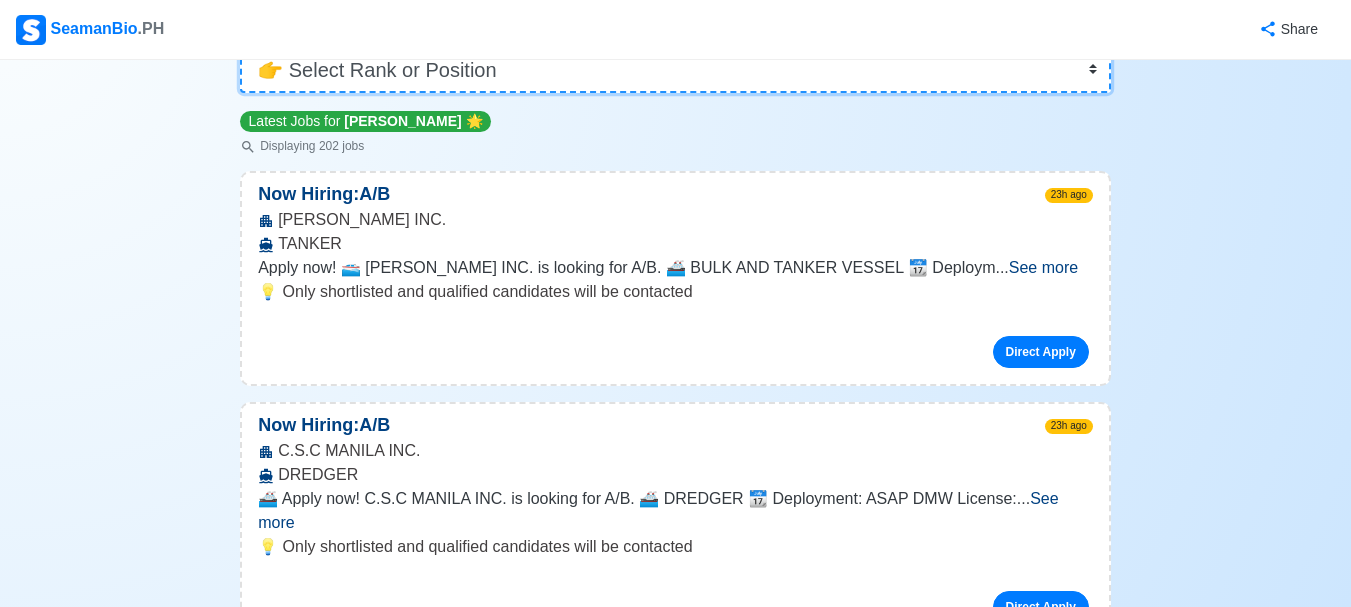 scroll, scrollTop: 200, scrollLeft: 0, axis: vertical 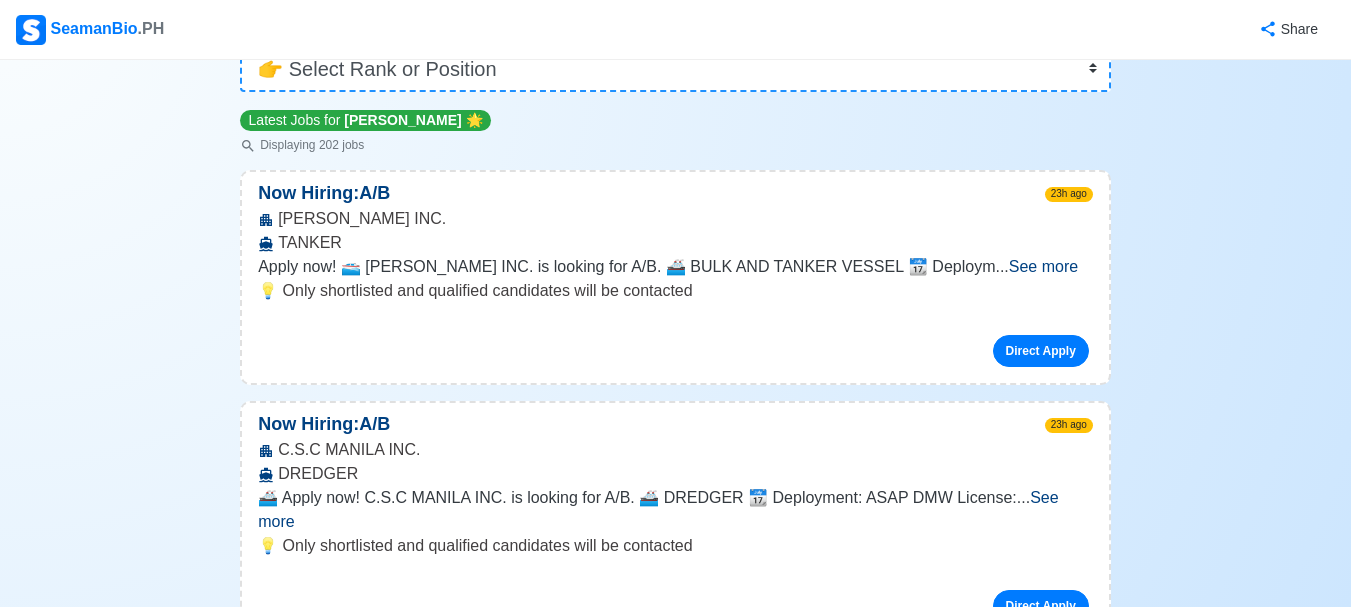 click on "See more" at bounding box center (1043, 266) 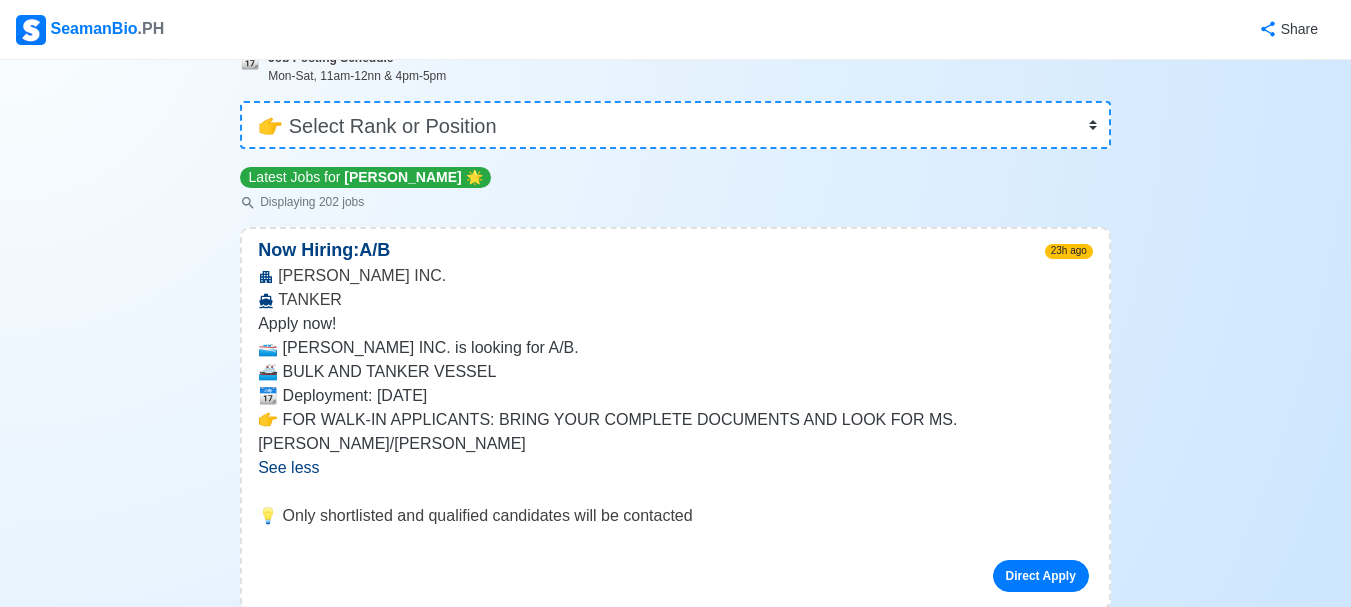 scroll, scrollTop: 200, scrollLeft: 0, axis: vertical 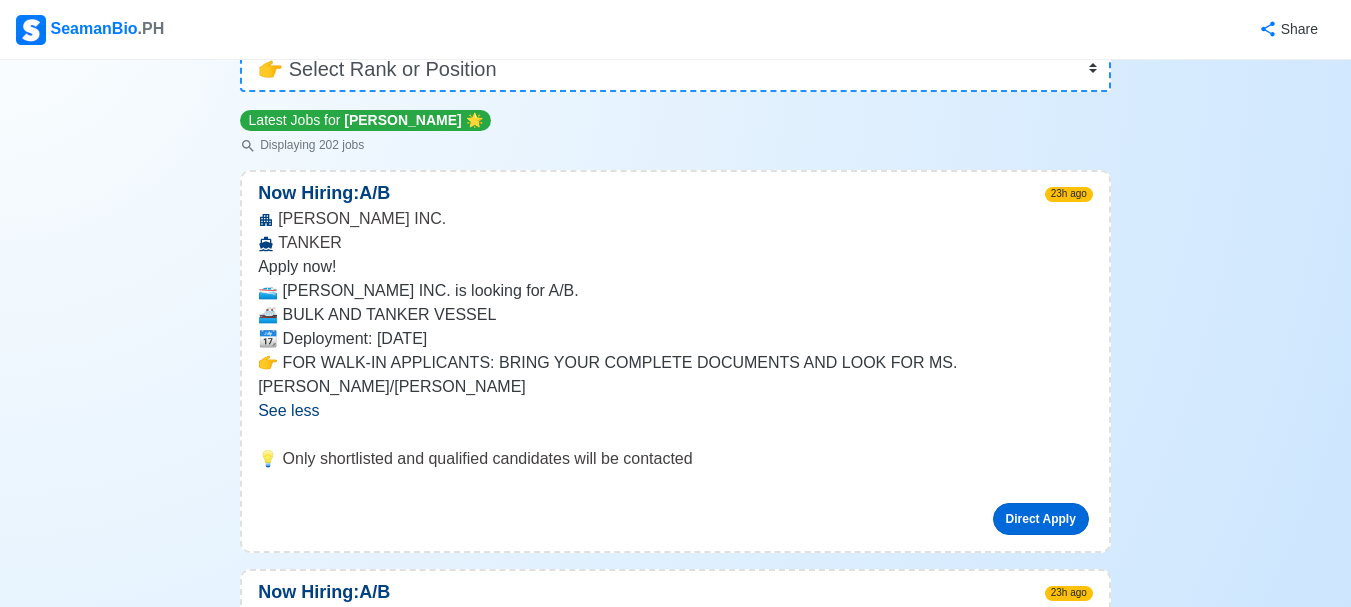 click on "Direct Apply" at bounding box center [1041, 519] 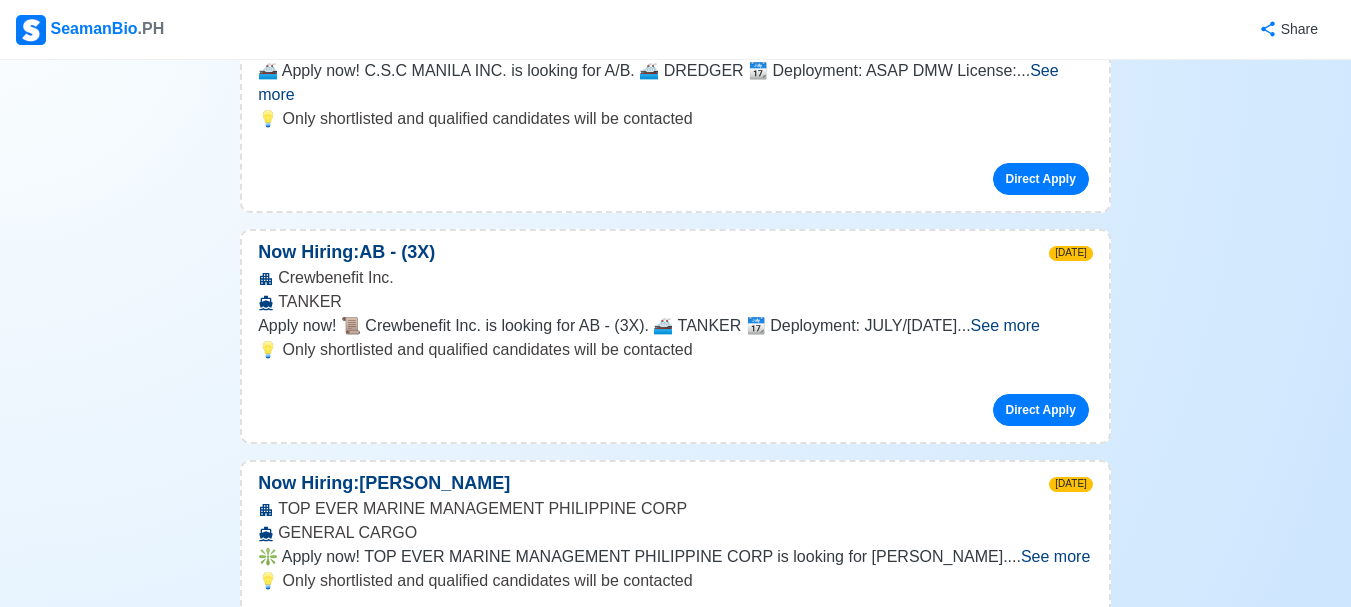 scroll, scrollTop: 800, scrollLeft: 0, axis: vertical 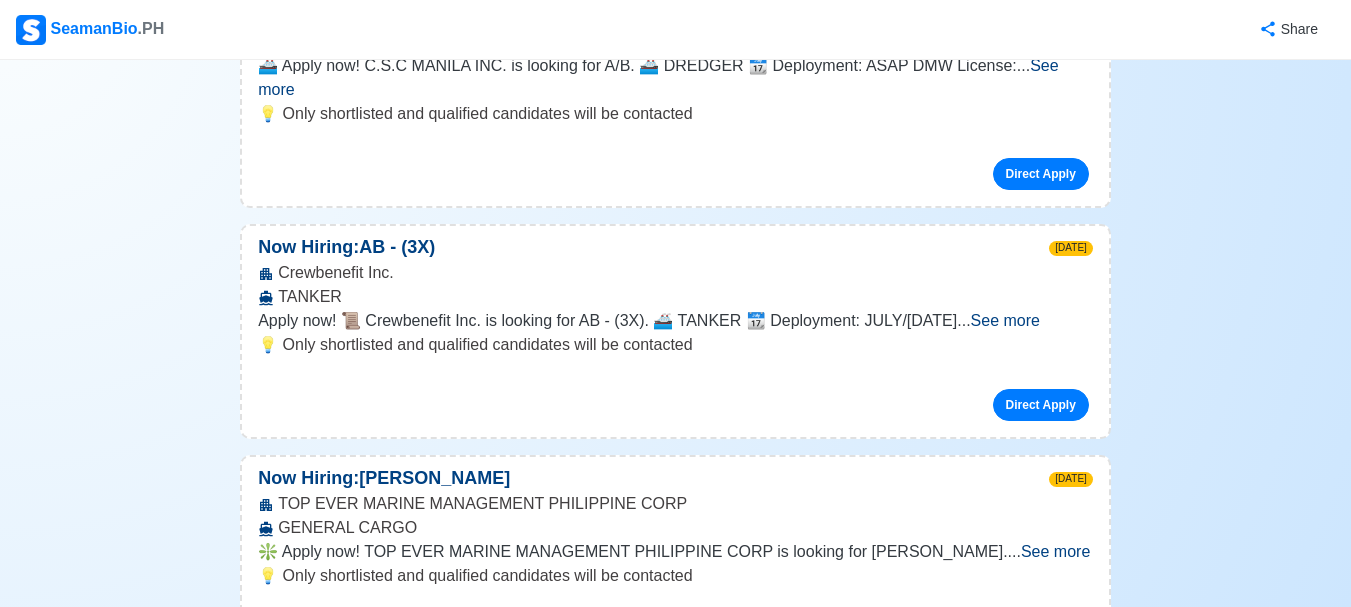 click on "See more" at bounding box center [1005, 320] 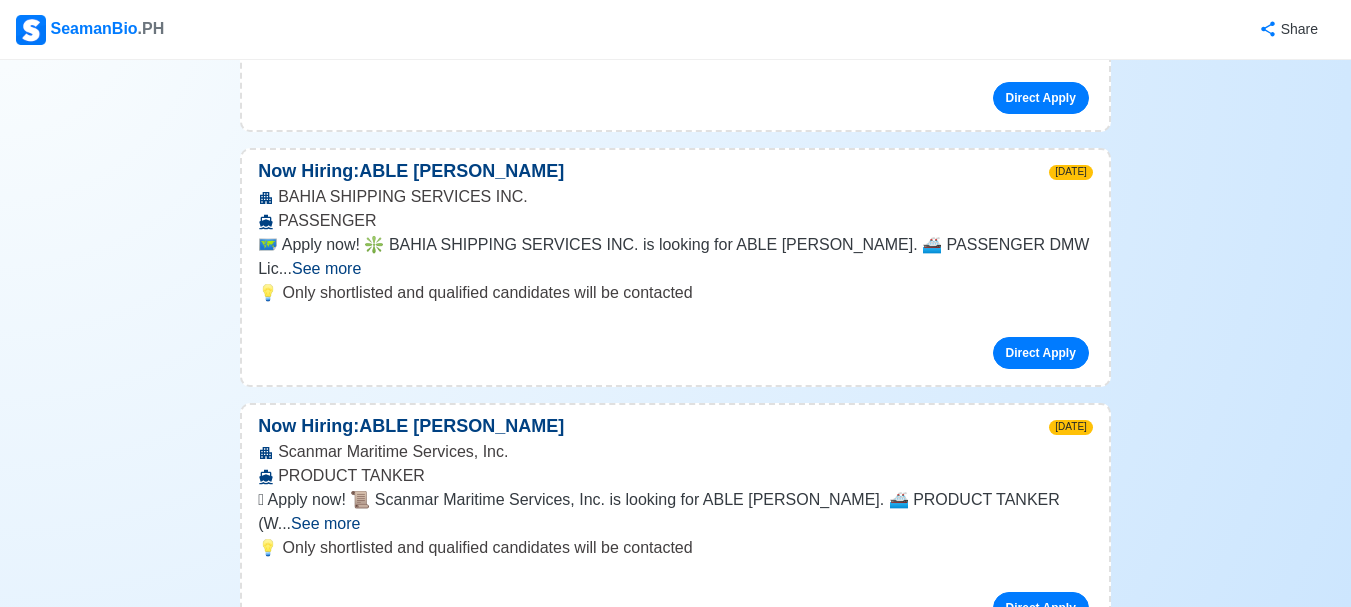 scroll, scrollTop: 1800, scrollLeft: 0, axis: vertical 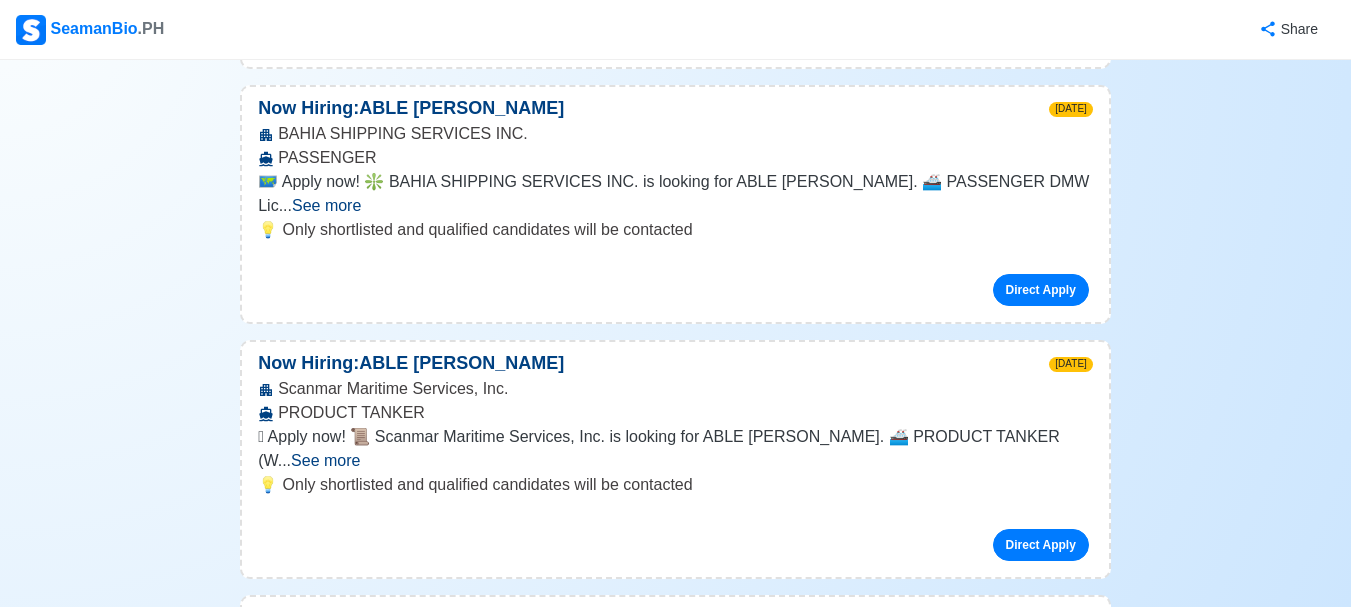 click on "See more" at bounding box center (325, 460) 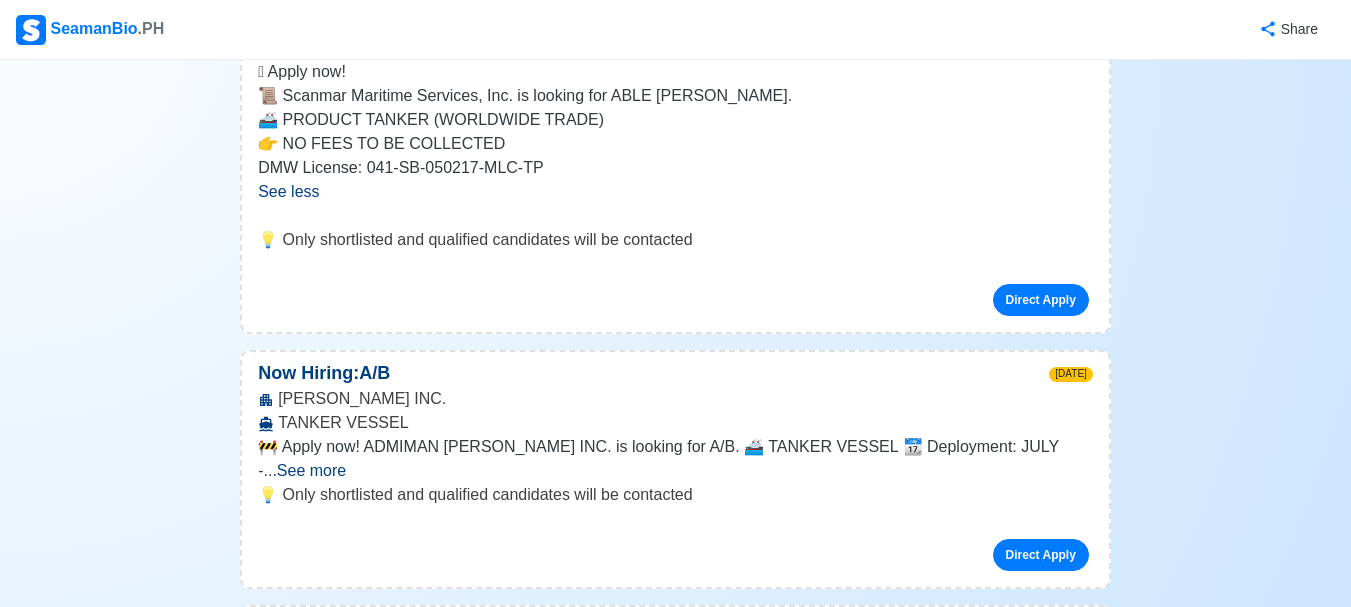 scroll, scrollTop: 2300, scrollLeft: 0, axis: vertical 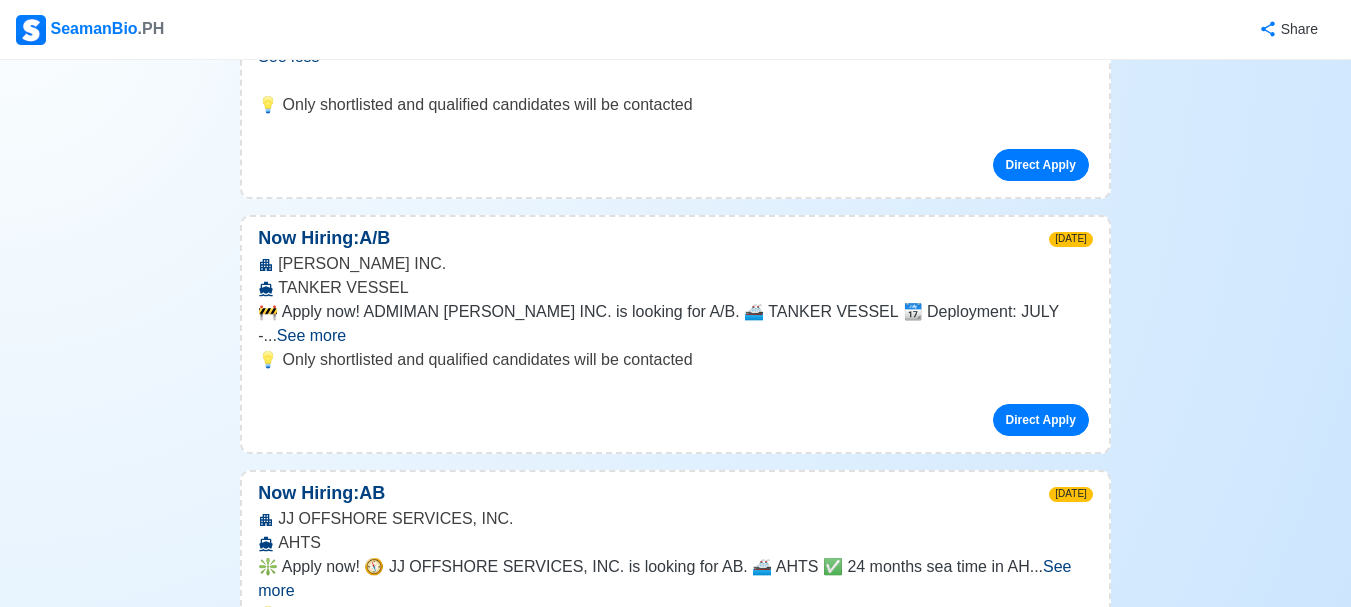click on "See more" at bounding box center (311, 335) 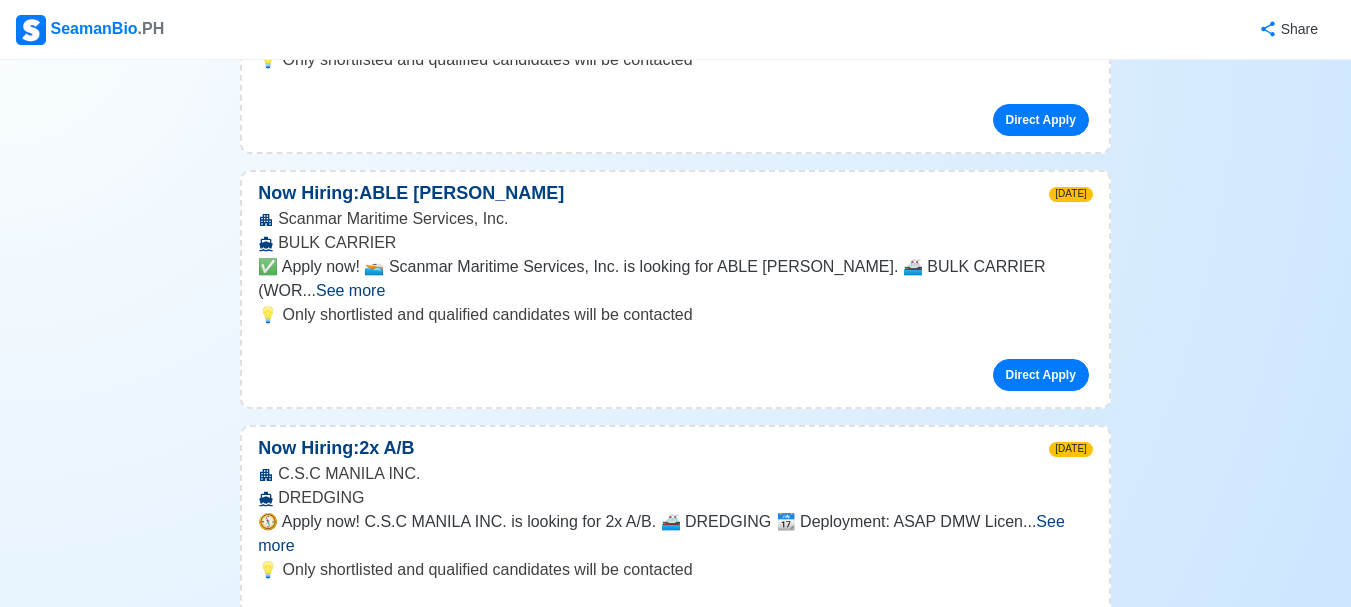 scroll, scrollTop: 3100, scrollLeft: 0, axis: vertical 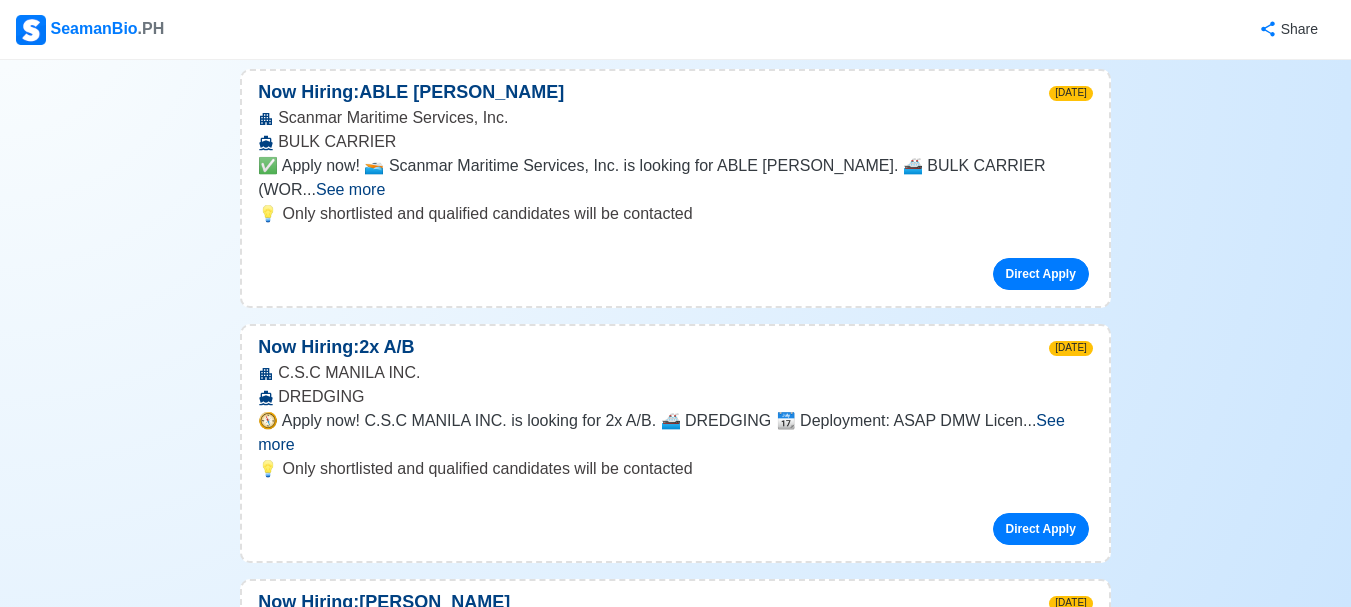 click on "See more" at bounding box center [661, 432] 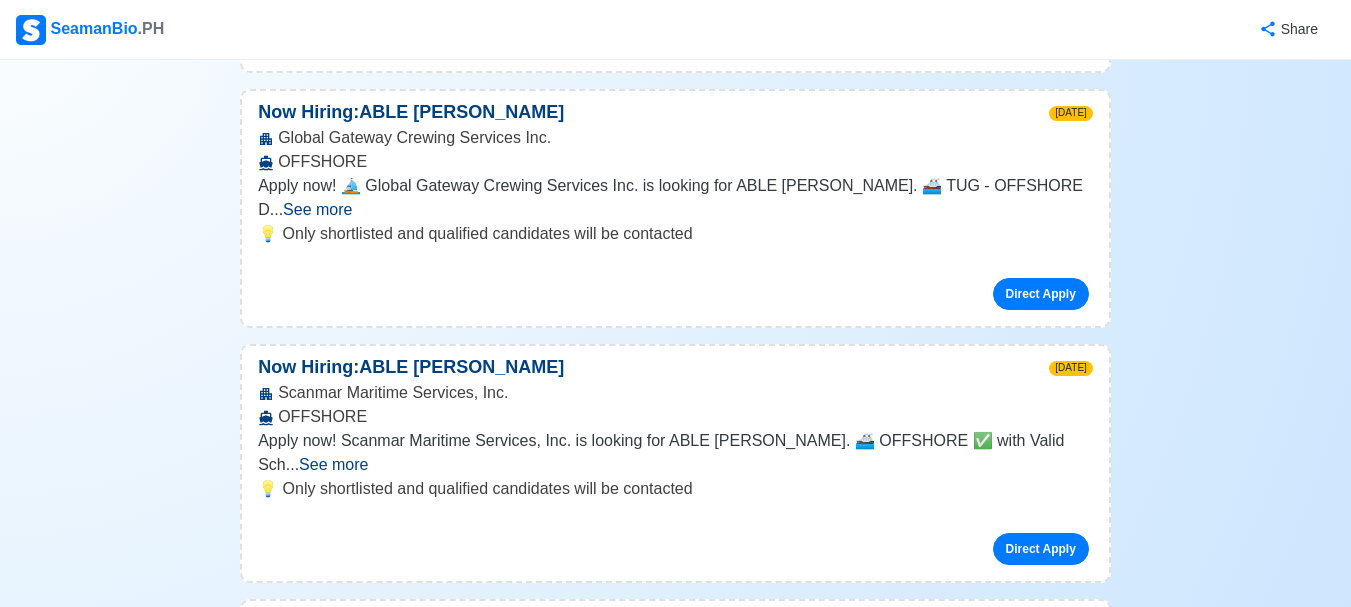 scroll, scrollTop: 4100, scrollLeft: 0, axis: vertical 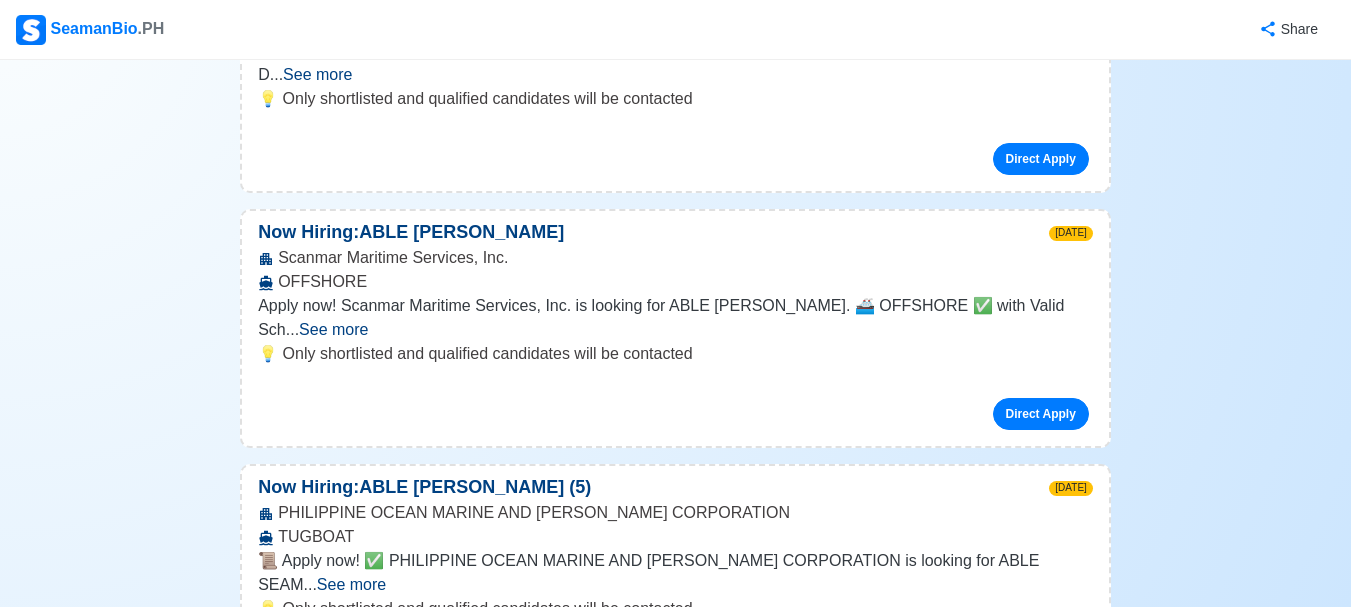 click on "See more" at bounding box center (351, 584) 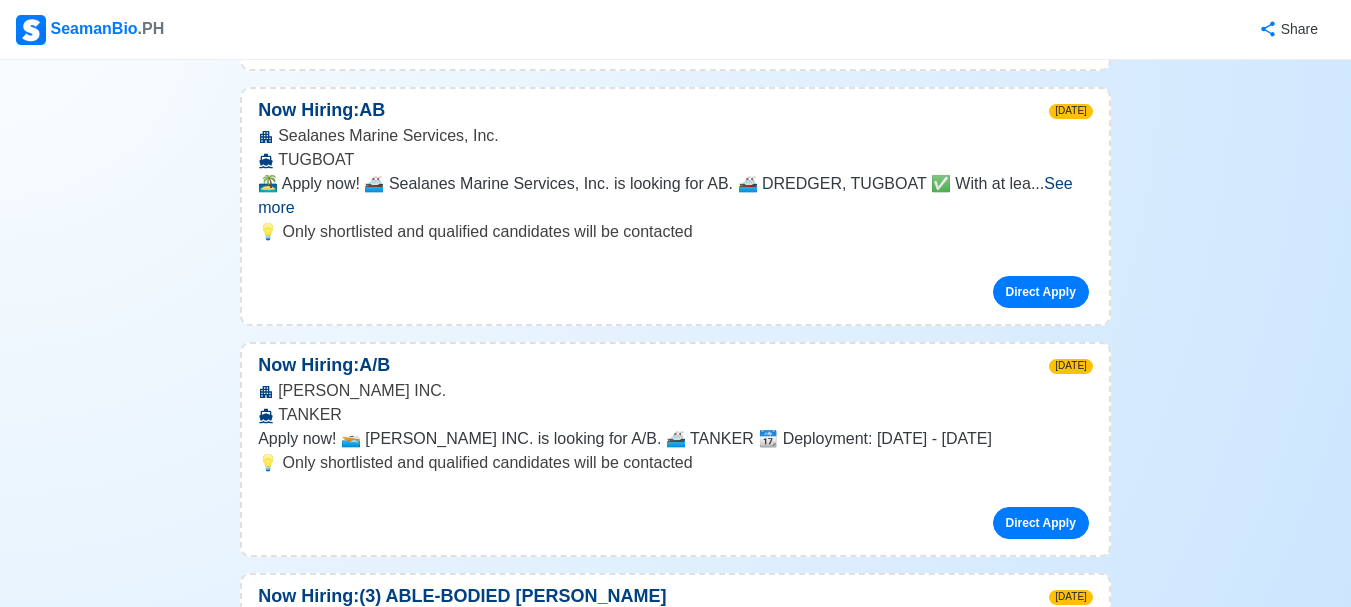 scroll, scrollTop: 5000, scrollLeft: 0, axis: vertical 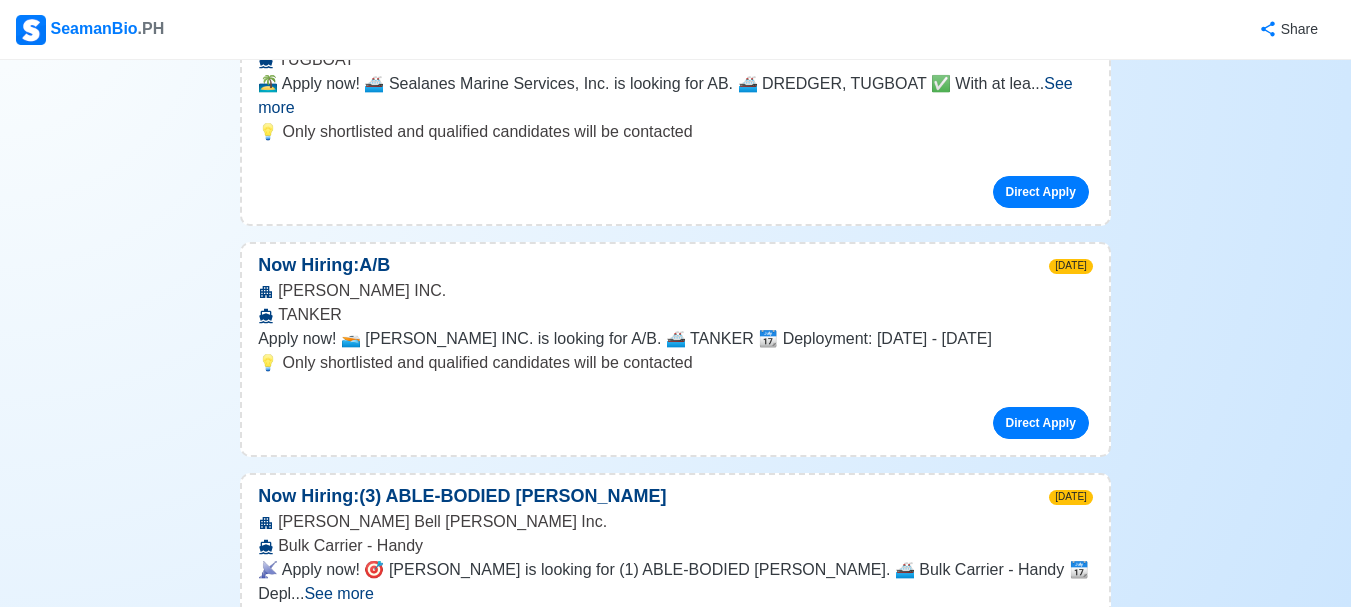 click on "See more" at bounding box center [338, 593] 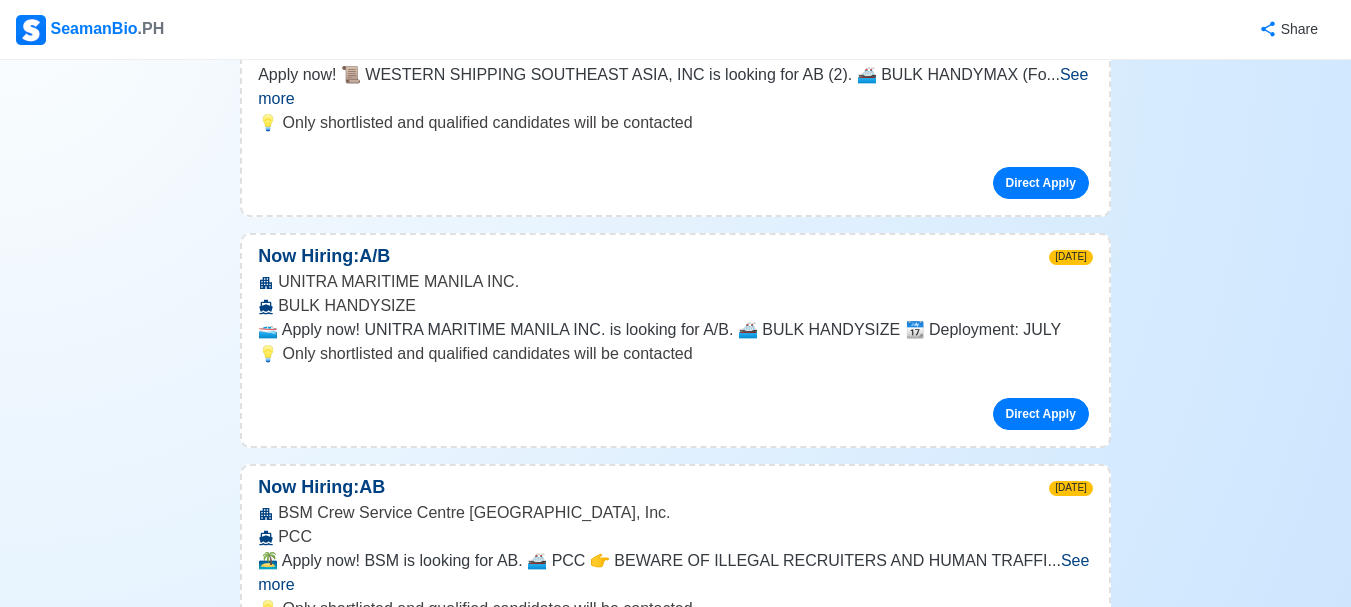 scroll, scrollTop: 13300, scrollLeft: 0, axis: vertical 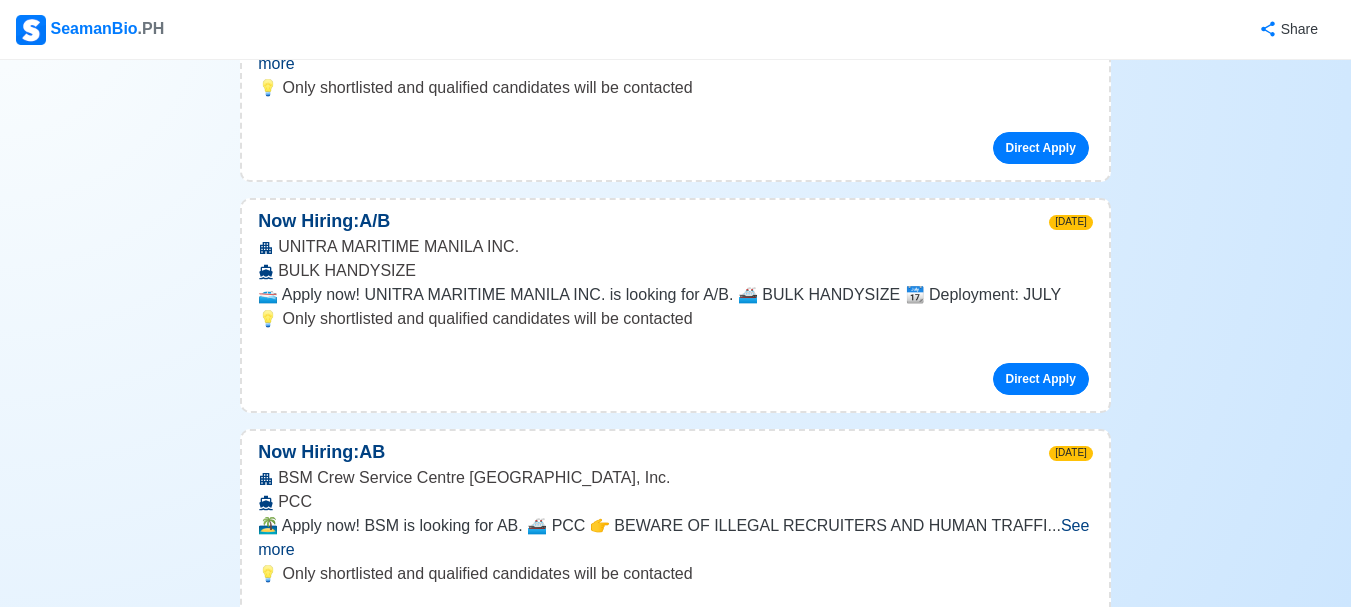 click on "See more" at bounding box center (350, 1314) 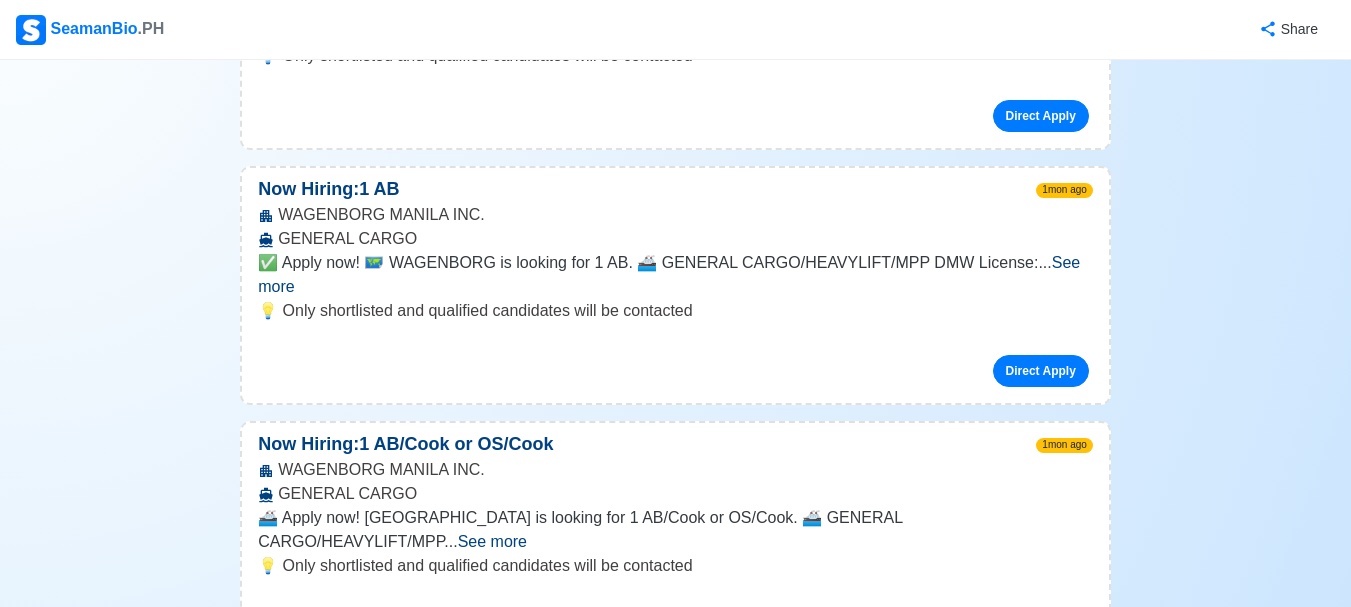 scroll, scrollTop: 19600, scrollLeft: 0, axis: vertical 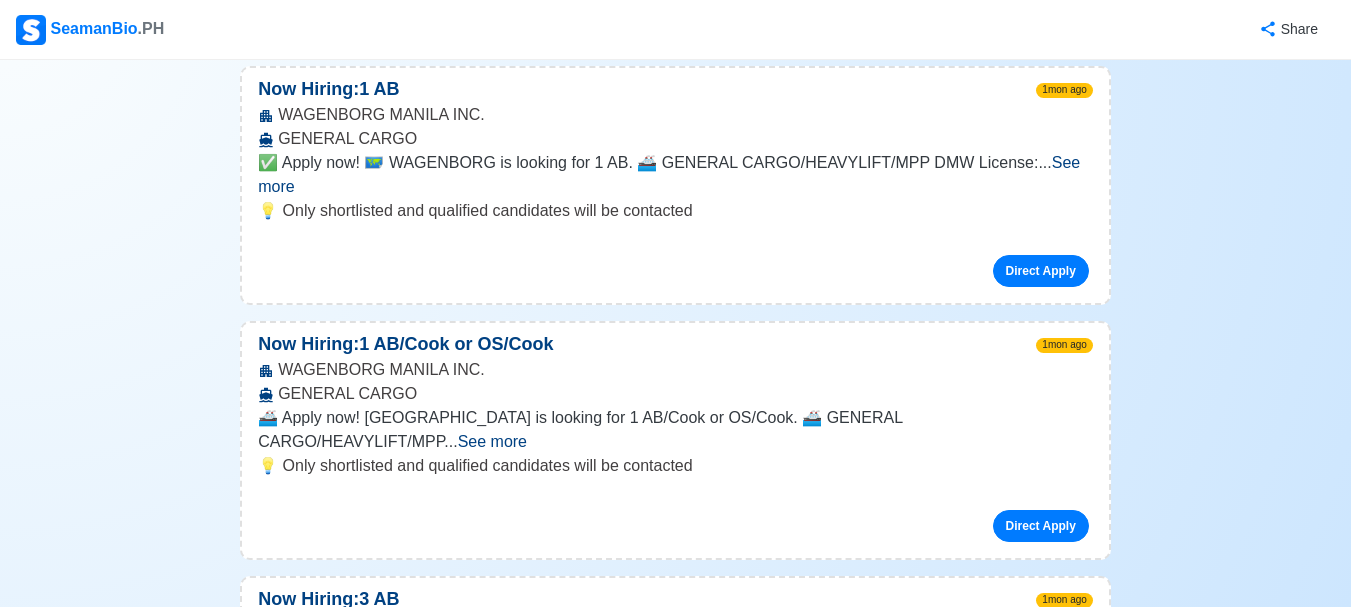 click on "See more" at bounding box center [658, 1935] 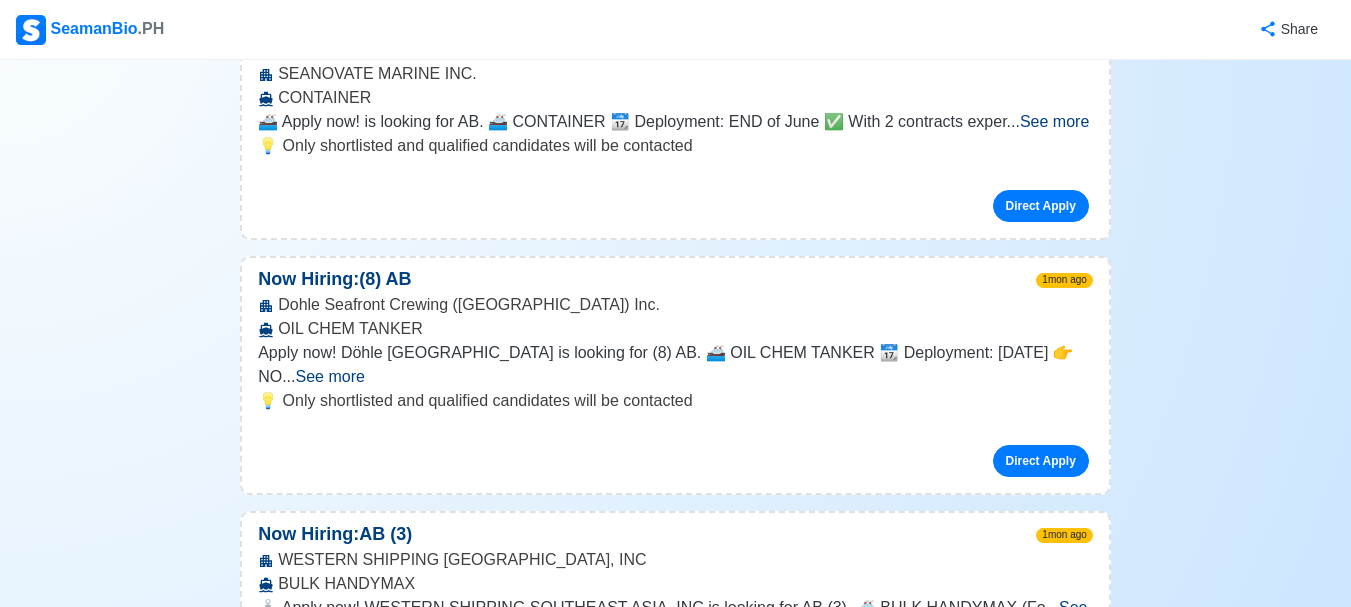 scroll, scrollTop: 20800, scrollLeft: 0, axis: vertical 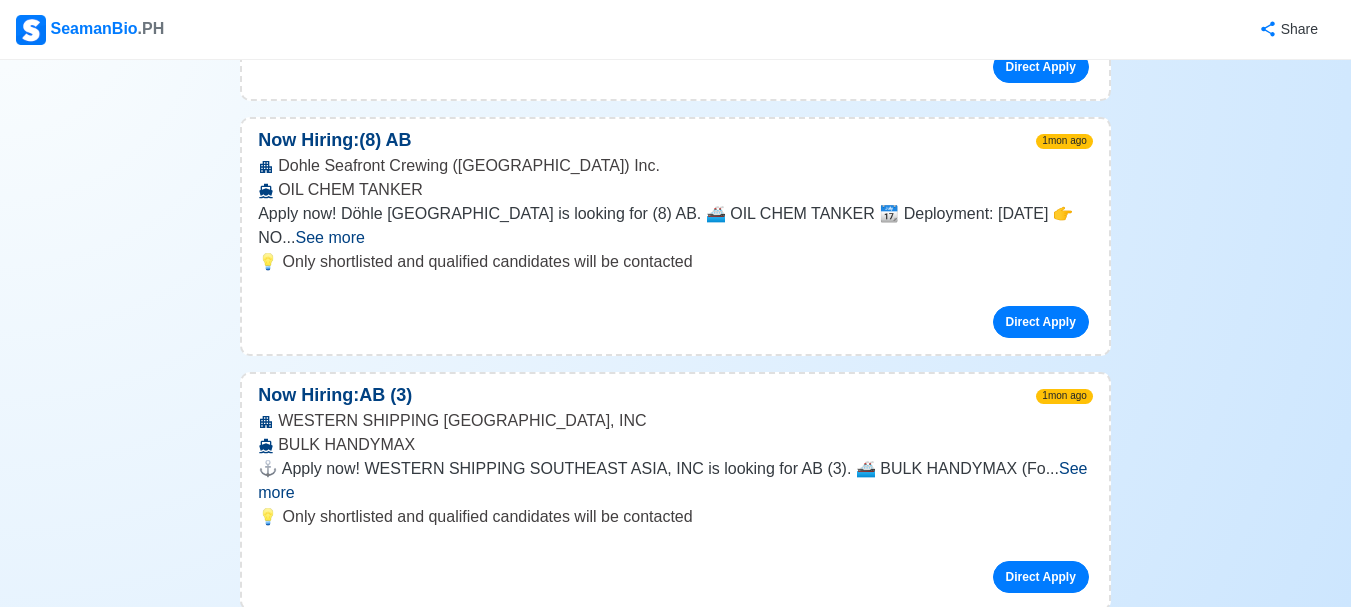 click on "See more" at bounding box center [378, 1911] 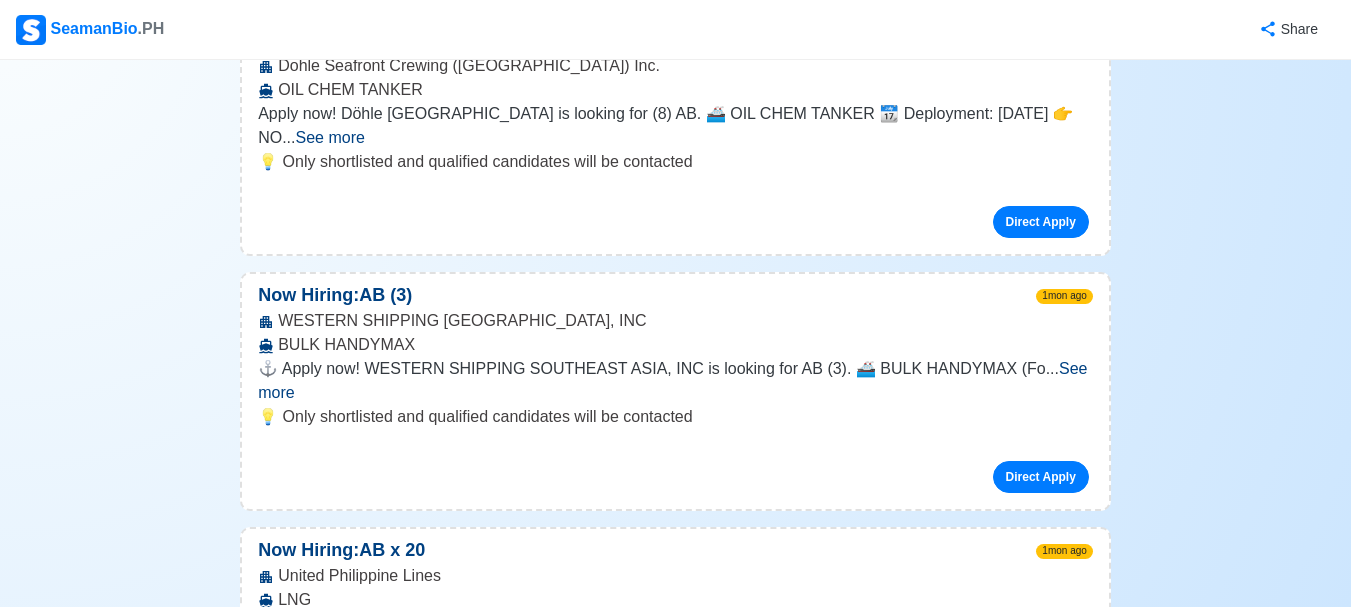 scroll, scrollTop: 20800, scrollLeft: 0, axis: vertical 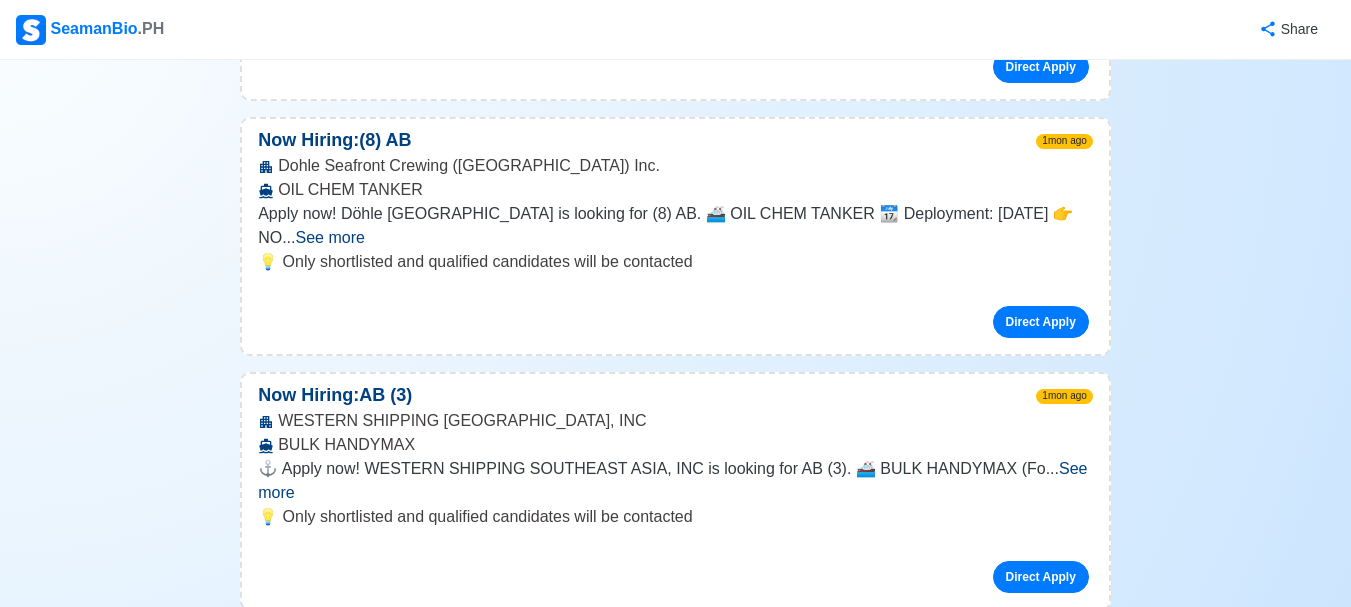 click on "Direct Apply" at bounding box center [1041, 2164] 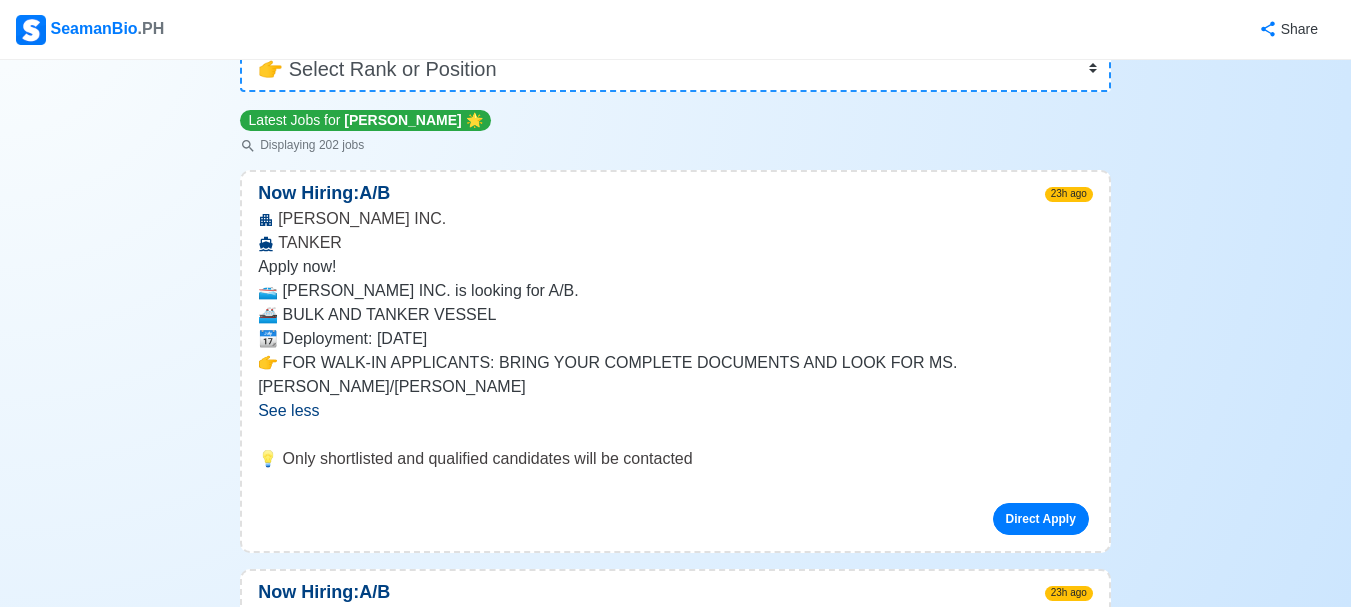 scroll, scrollTop: 0, scrollLeft: 0, axis: both 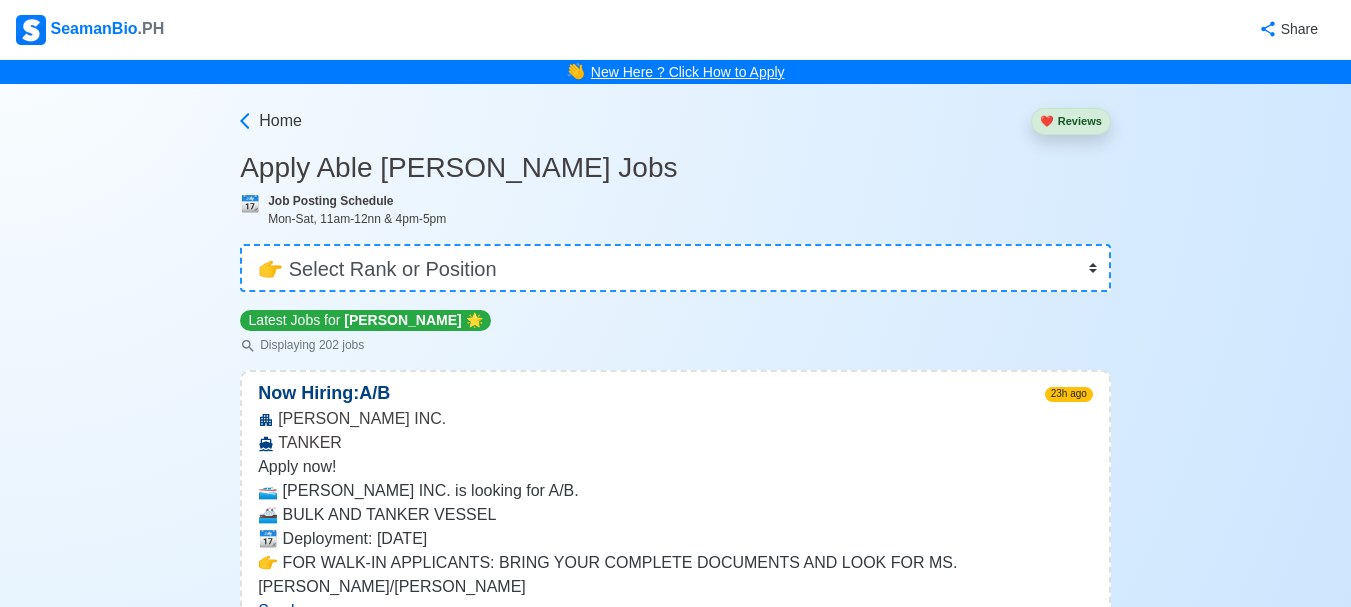 click on "New Here ? Click How to Apply" at bounding box center [688, 72] 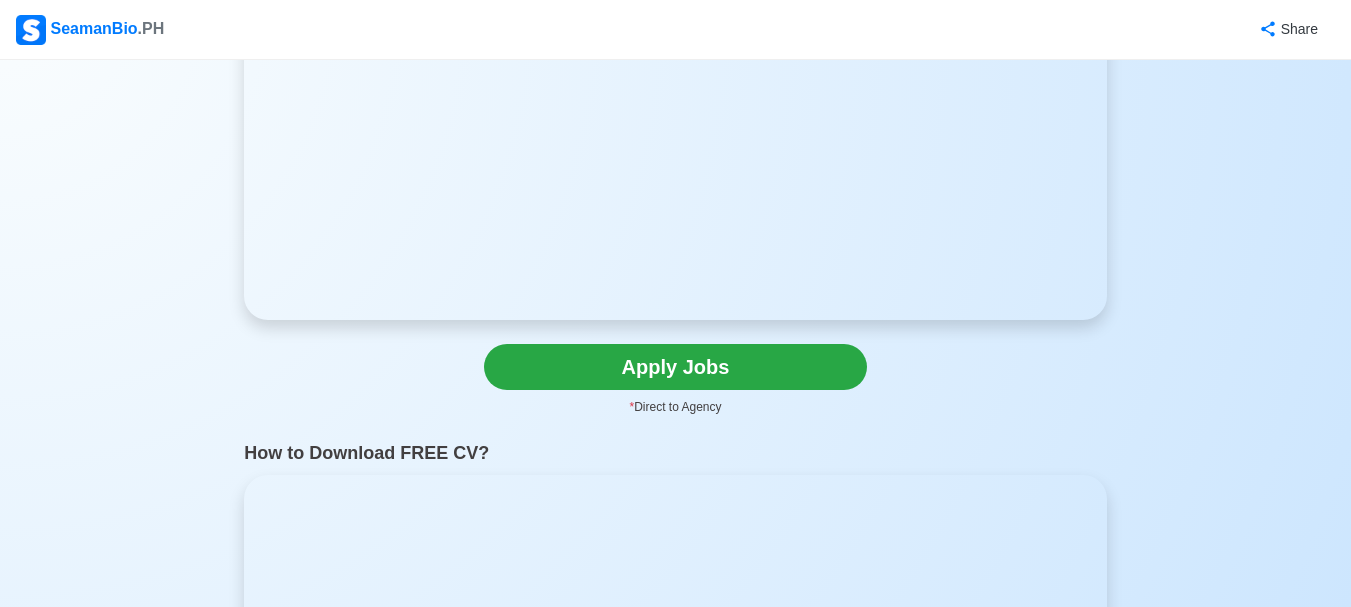 scroll, scrollTop: 500, scrollLeft: 0, axis: vertical 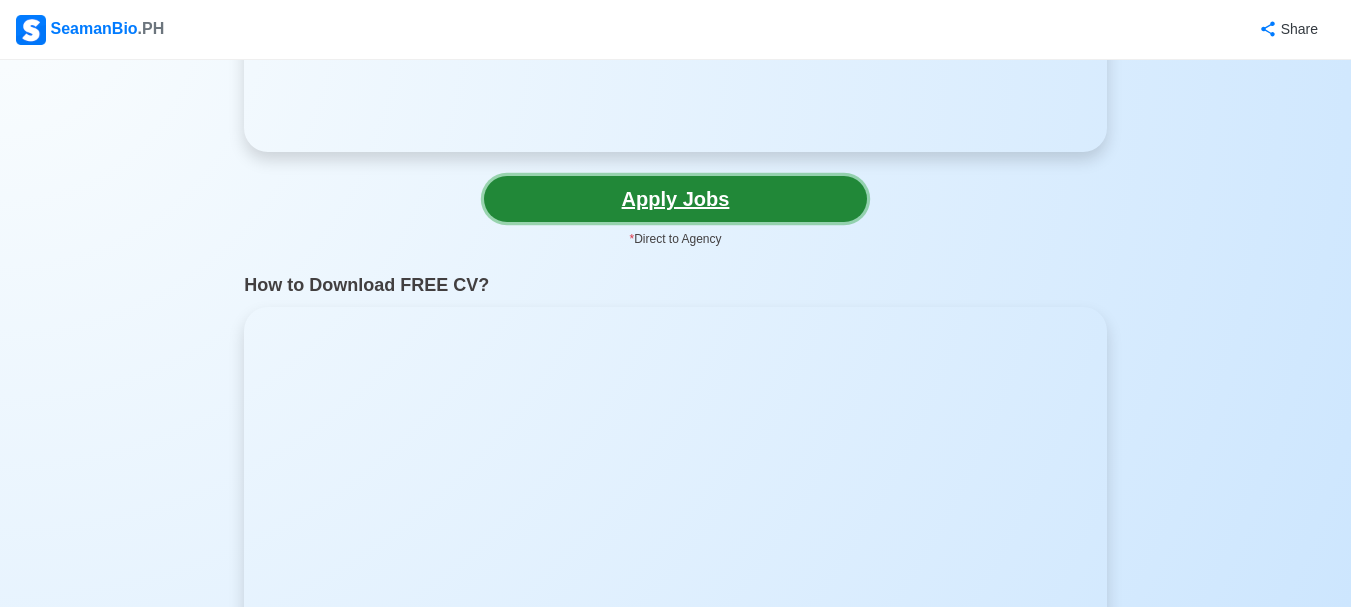 click on "Apply Jobs" at bounding box center (675, 199) 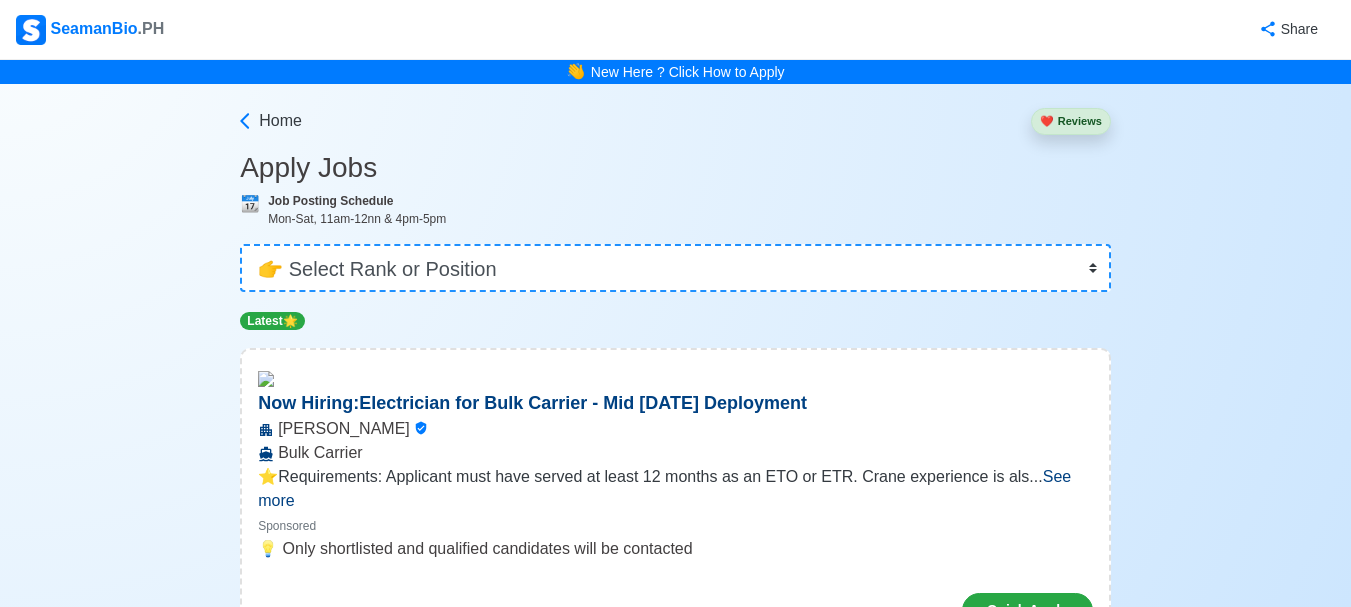 scroll, scrollTop: 100, scrollLeft: 0, axis: vertical 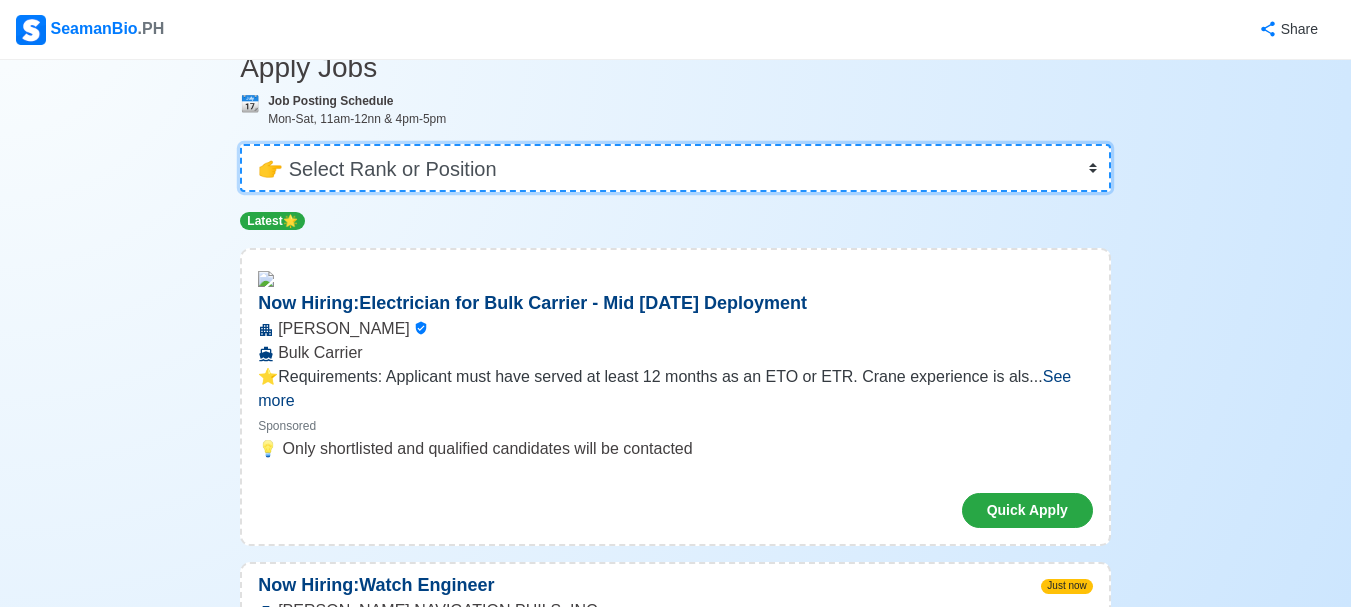 click on "👉 Select Rank or Position Master Chief Officer 2nd Officer 3rd Officer Junior Officer Chief Engineer 2nd Engineer 3rd Engineer 4th Engineer Gas Engineer Junior Engineer 1st Assistant Engineer 2nd Assistant Engineer 3rd Assistant Engineer ETO/ETR Electrician Electrical Engineer Oiler Fitter Welder Chief Cook Chef Cook [PERSON_NAME] Wiper Rigger Ordinary [PERSON_NAME] [PERSON_NAME] Motorman Pumpman Bosun Cadet Reefer Mechanic Operator Repairman Painter Steward Waiter Others" at bounding box center (675, 168) 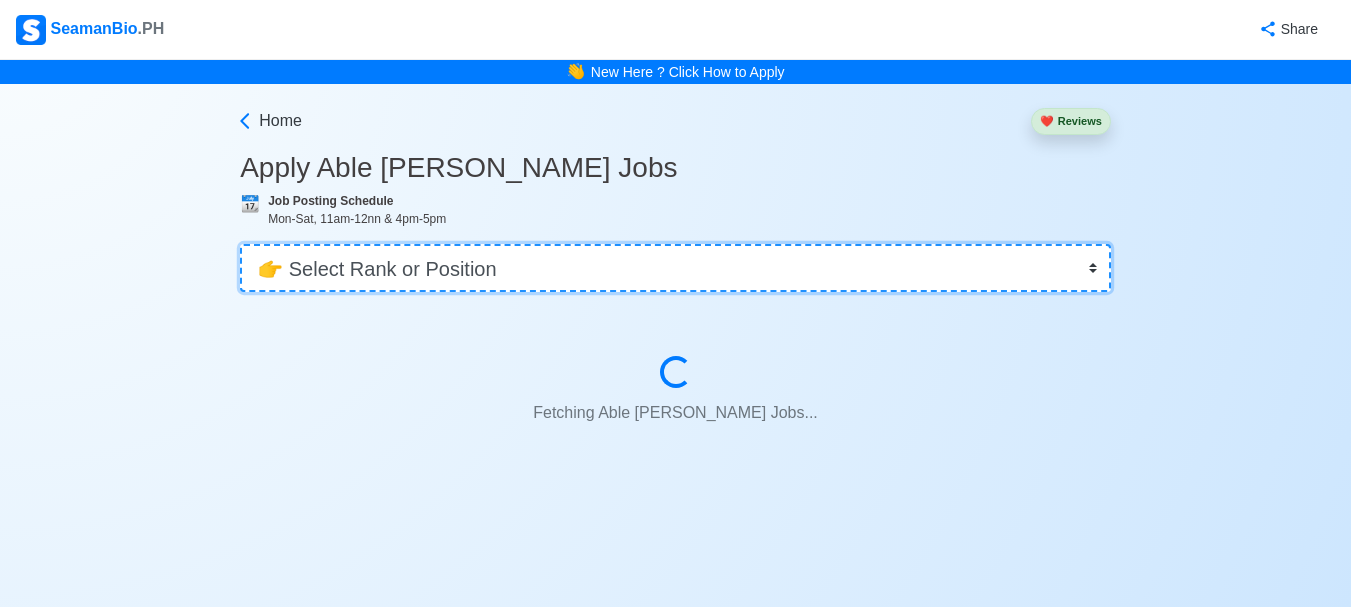 scroll, scrollTop: 0, scrollLeft: 0, axis: both 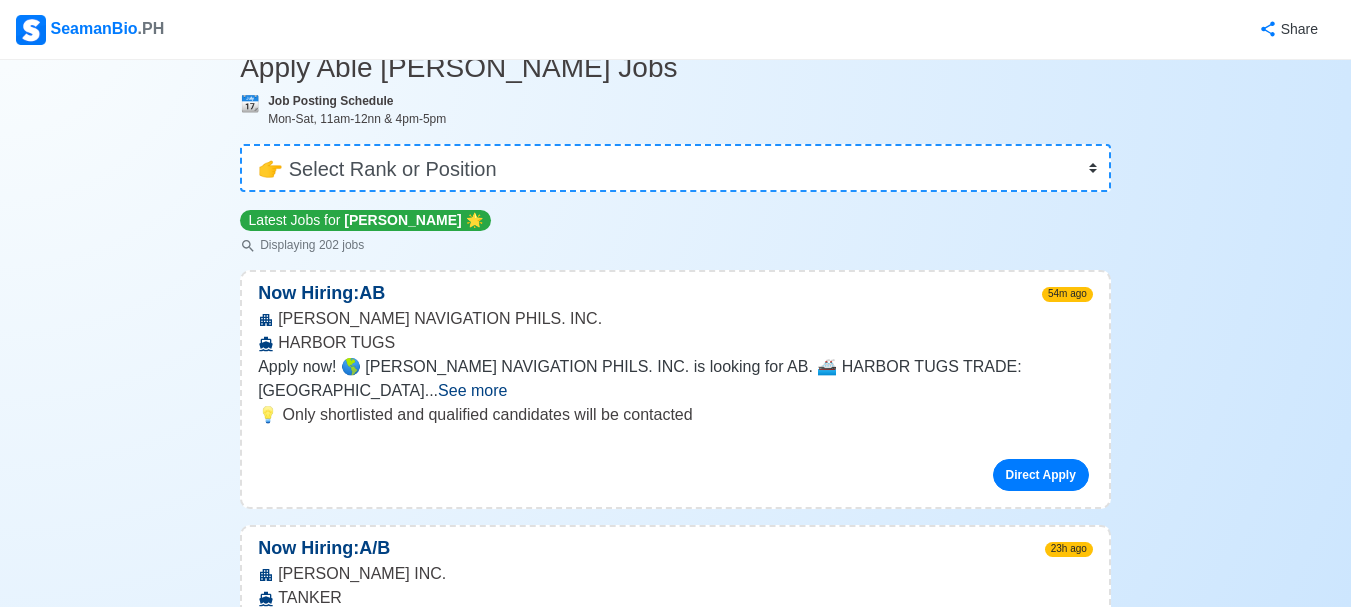 click on "See more" at bounding box center [472, 390] 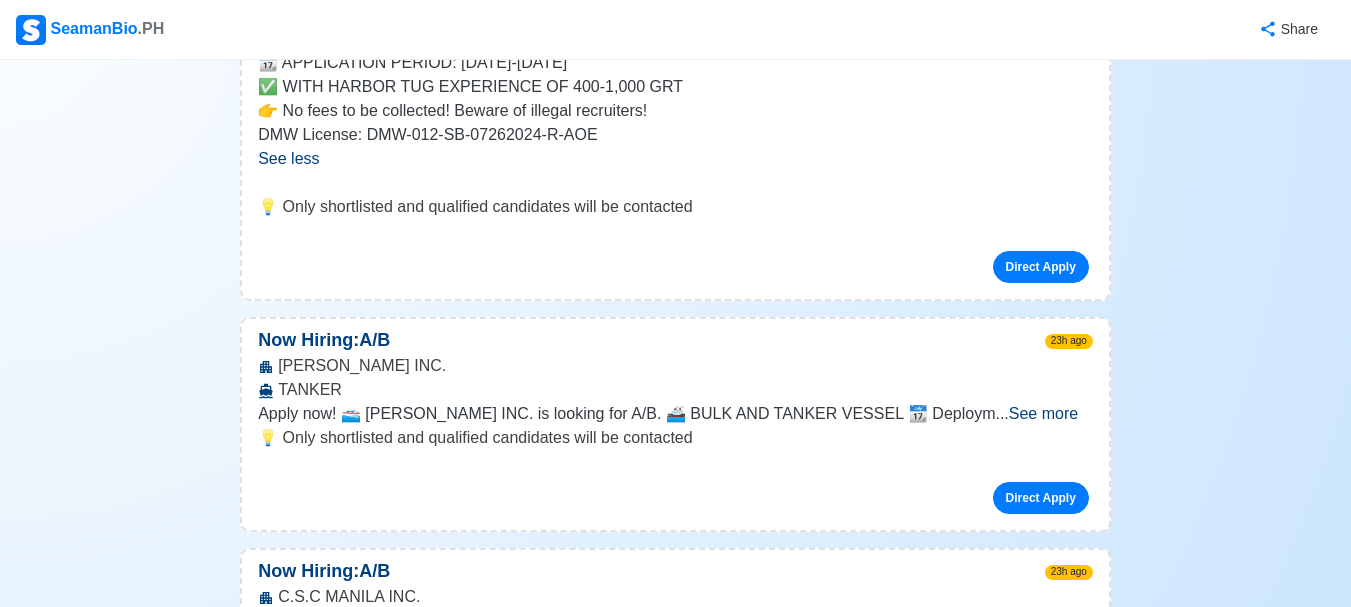 scroll, scrollTop: 600, scrollLeft: 0, axis: vertical 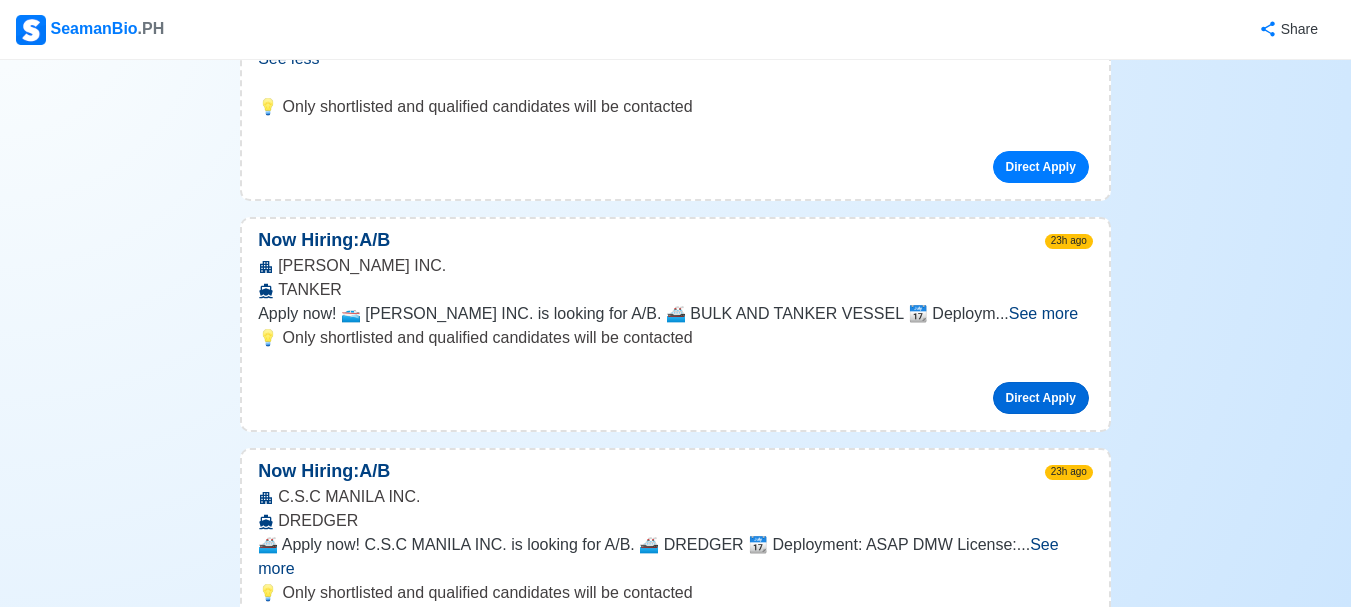 drag, startPoint x: 1022, startPoint y: 394, endPoint x: 1041, endPoint y: 392, distance: 19.104973 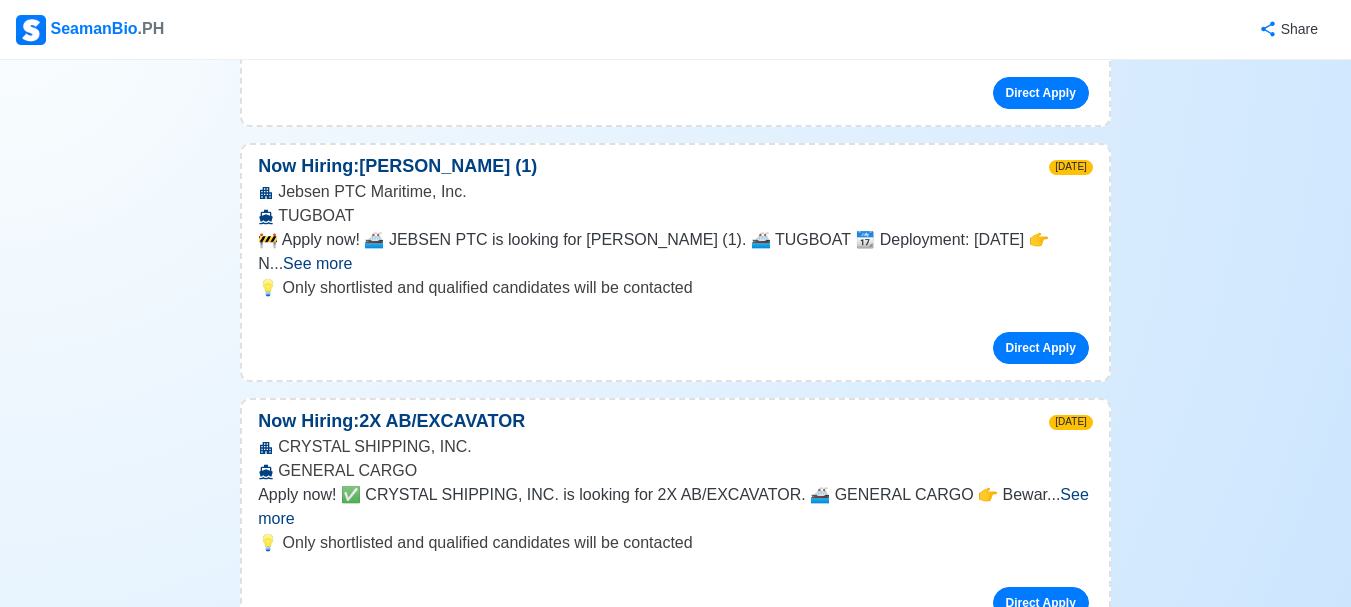 scroll, scrollTop: 14500, scrollLeft: 0, axis: vertical 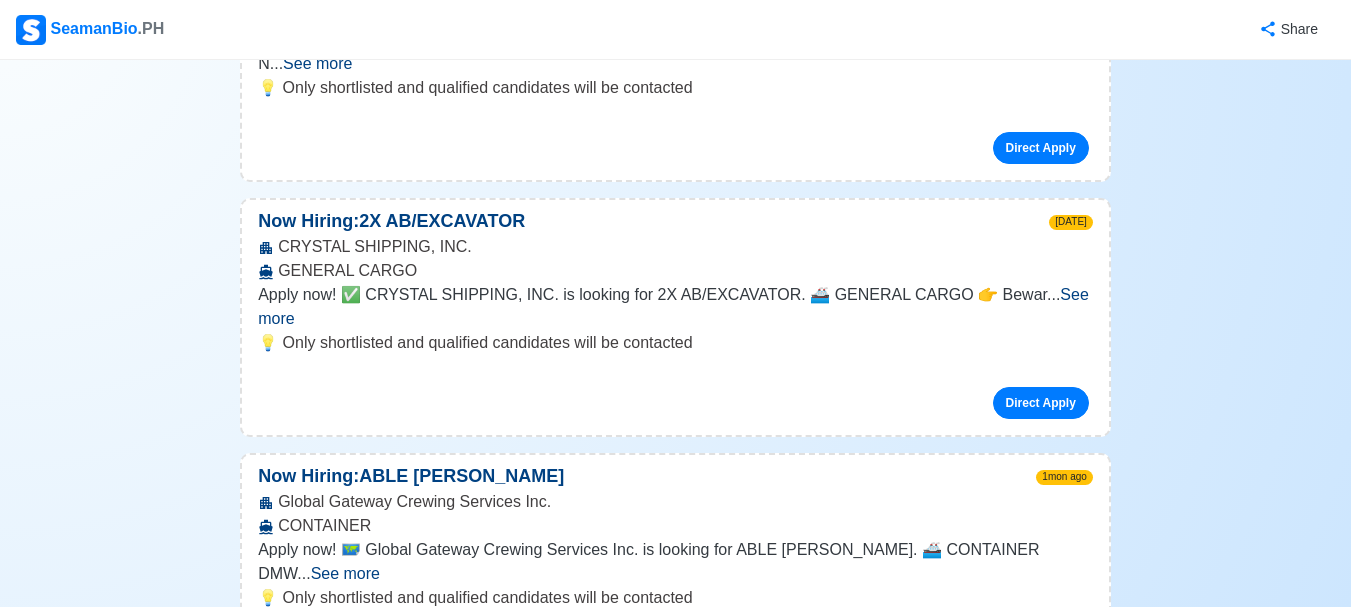 click on "See more" at bounding box center (1043, 1569) 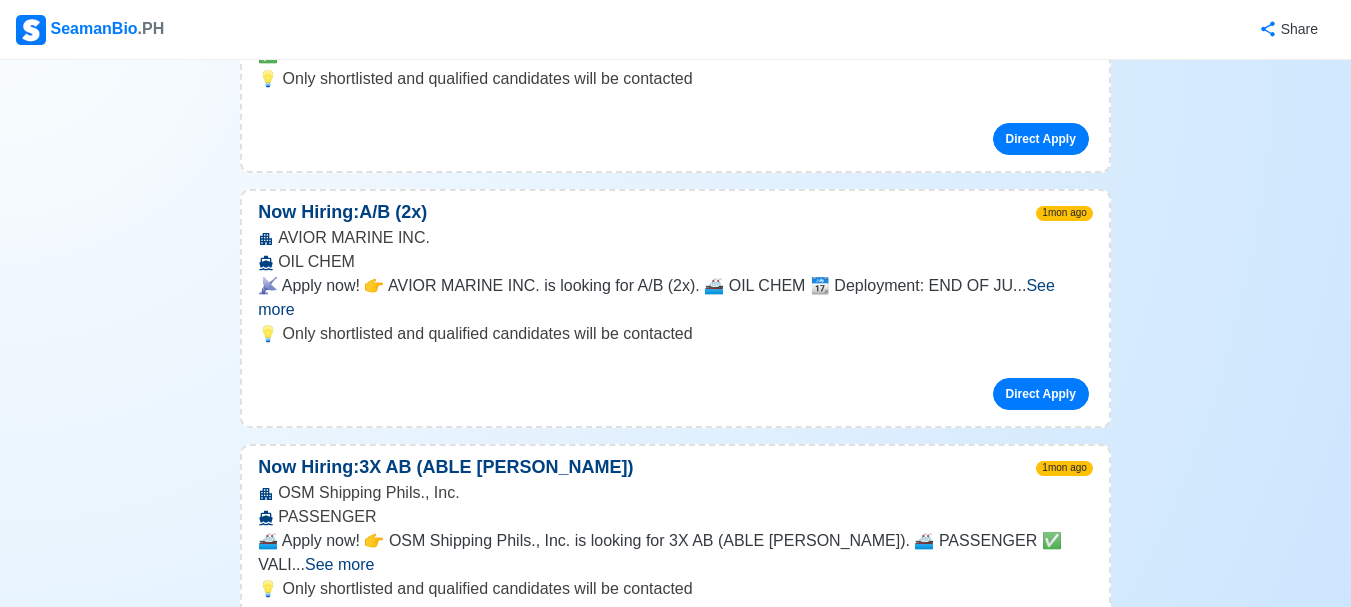 scroll, scrollTop: 15300, scrollLeft: 0, axis: vertical 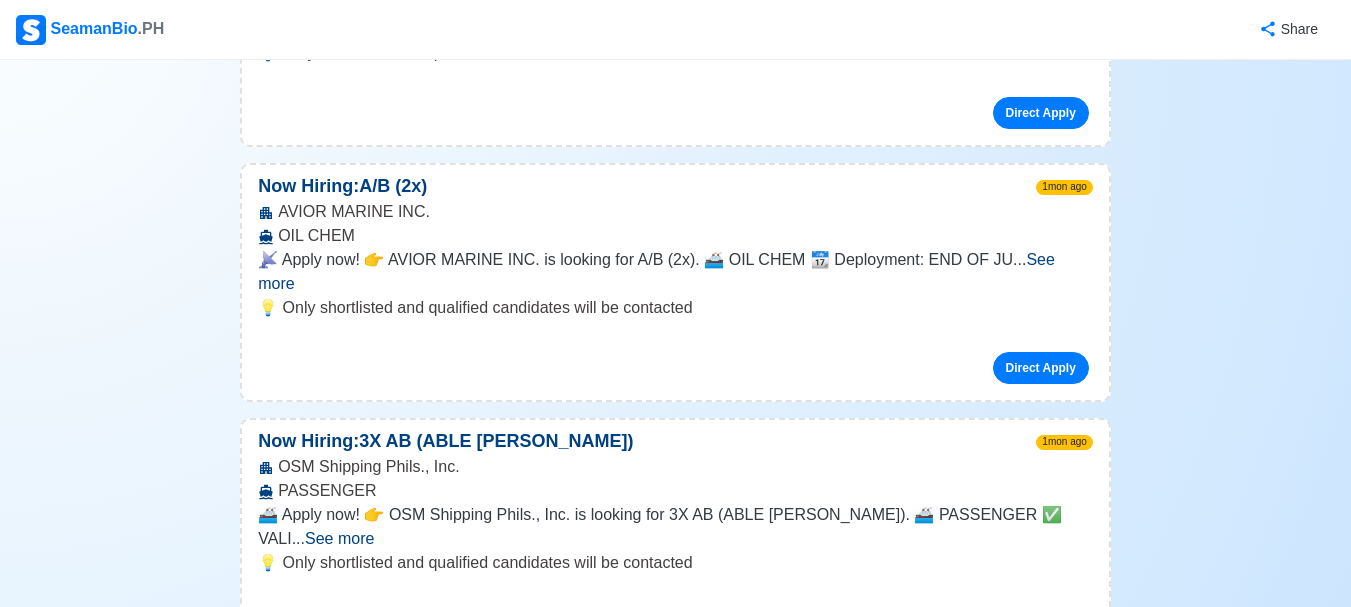 click on "See more" at bounding box center (322, 1702) 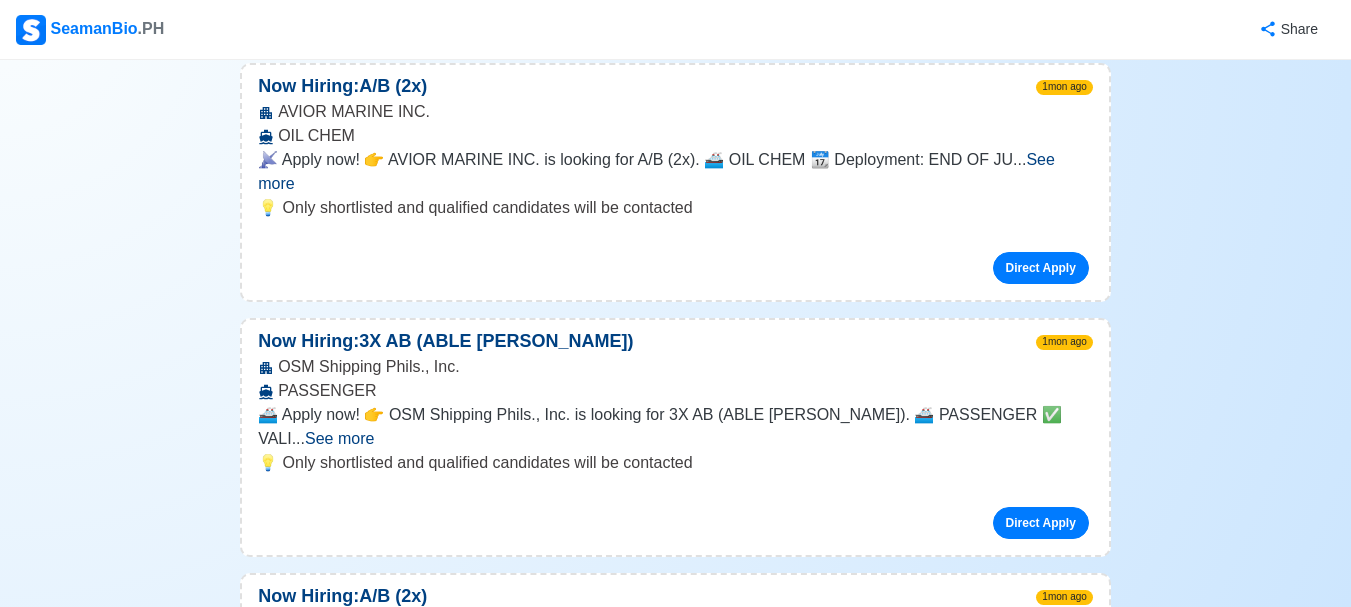 click on "Direct Apply" at bounding box center (1041, 1807) 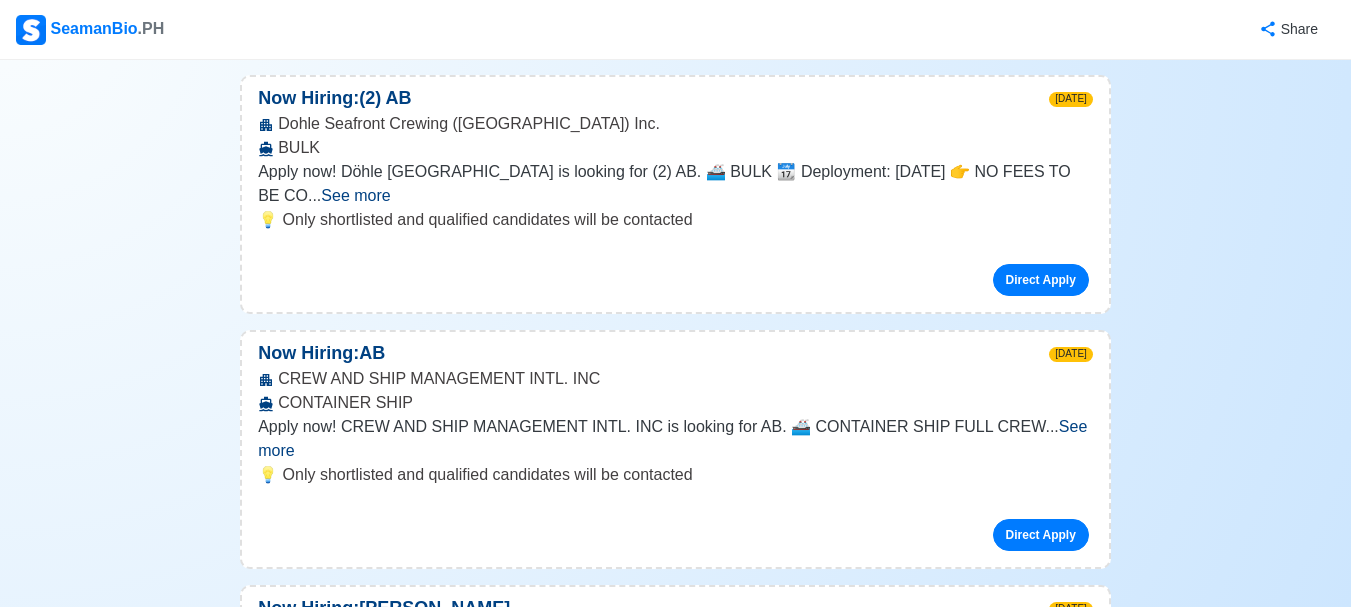 scroll, scrollTop: 5800, scrollLeft: 0, axis: vertical 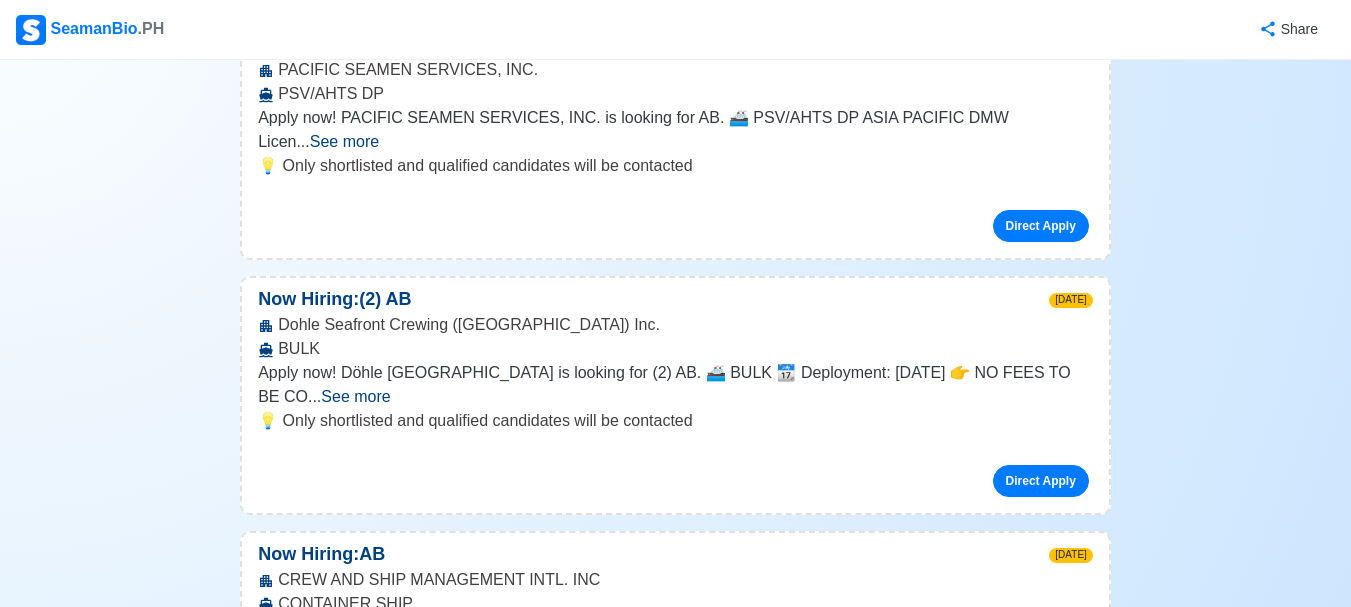 click on "SeamanBio .PH" at bounding box center [90, 30] 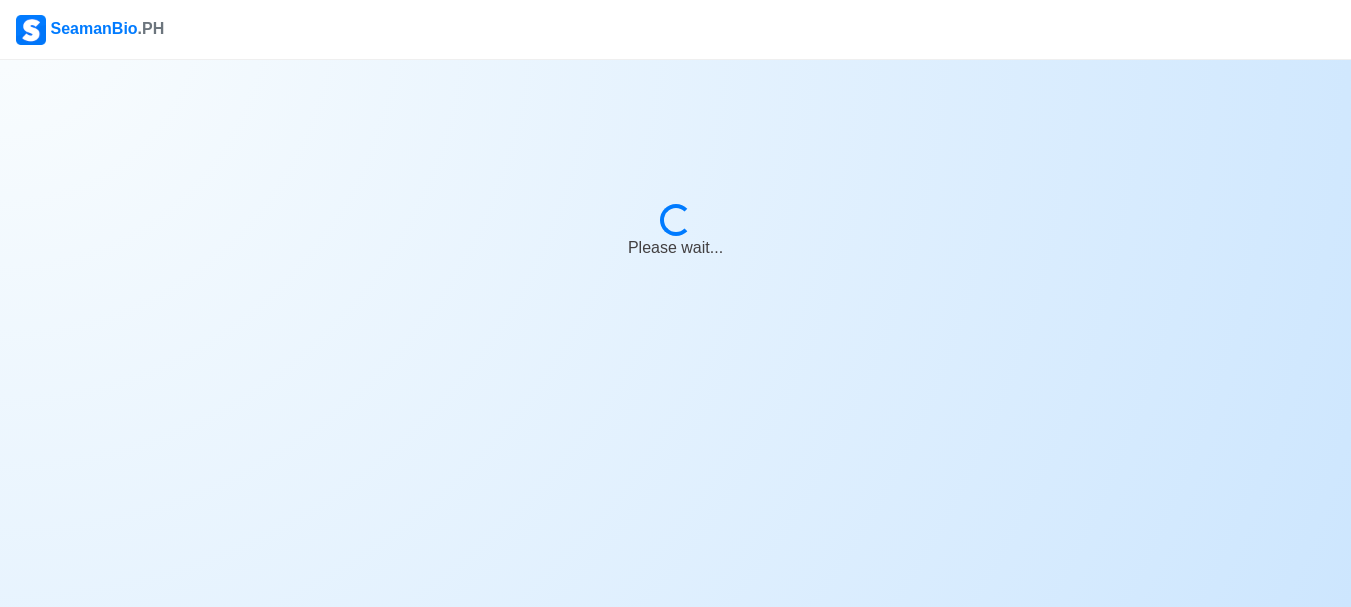 scroll, scrollTop: 0, scrollLeft: 0, axis: both 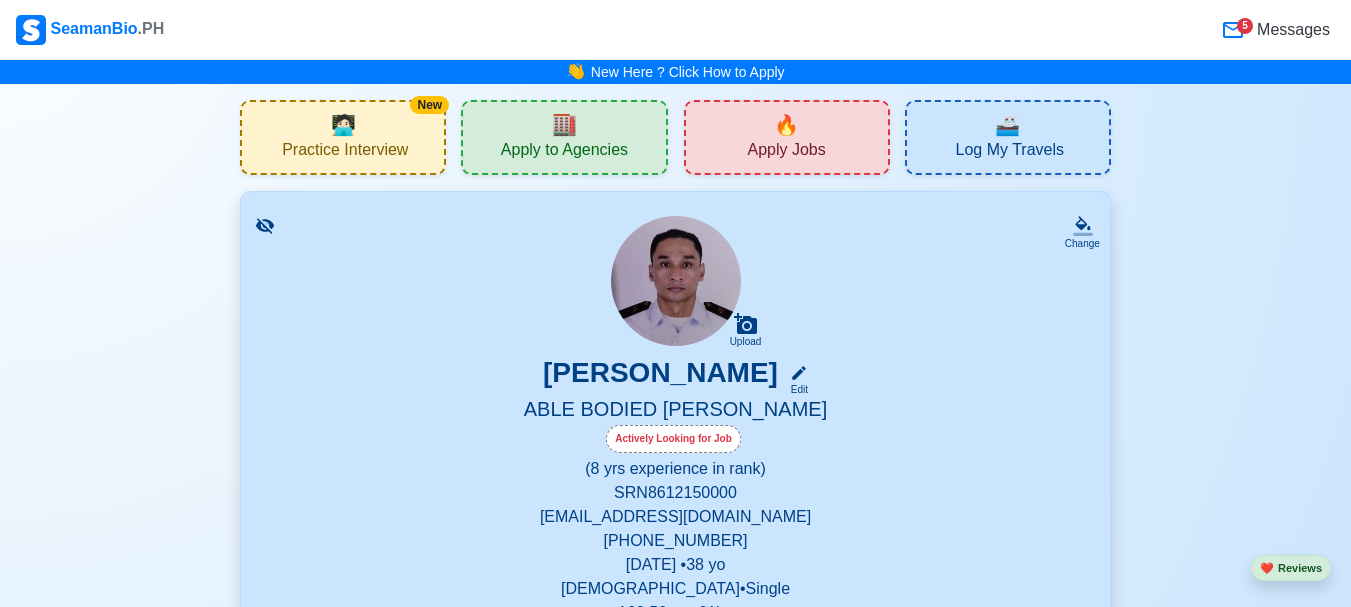 click at bounding box center [0, 11210] 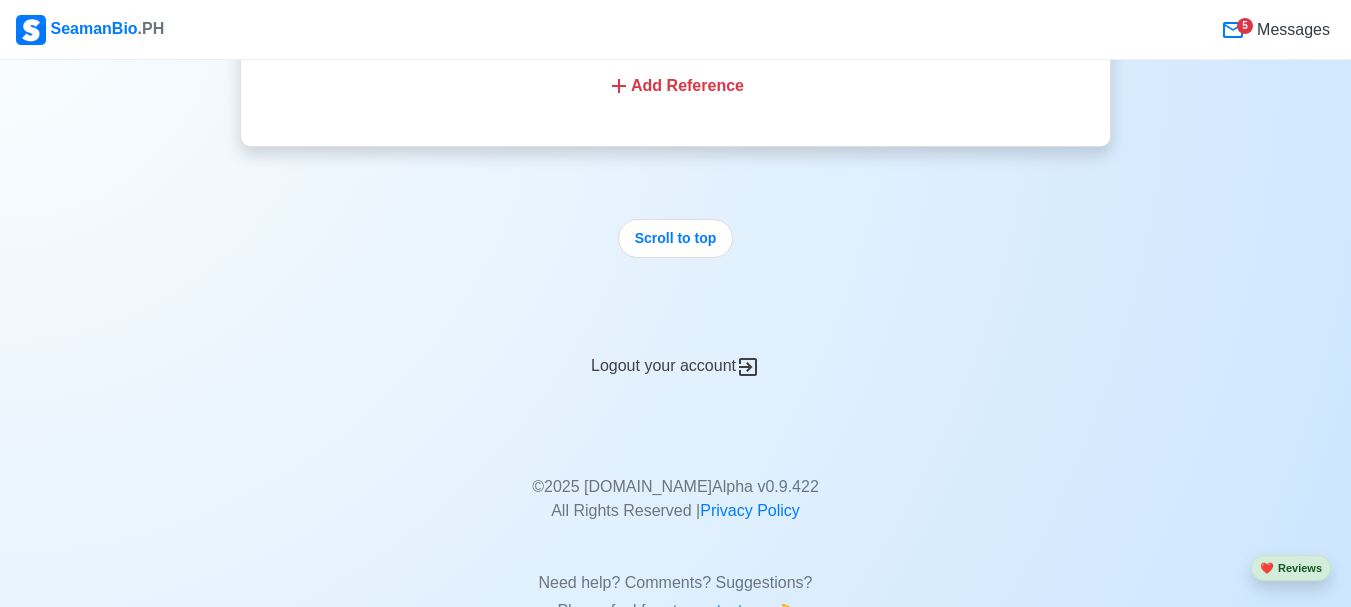 scroll, scrollTop: 10592, scrollLeft: 0, axis: vertical 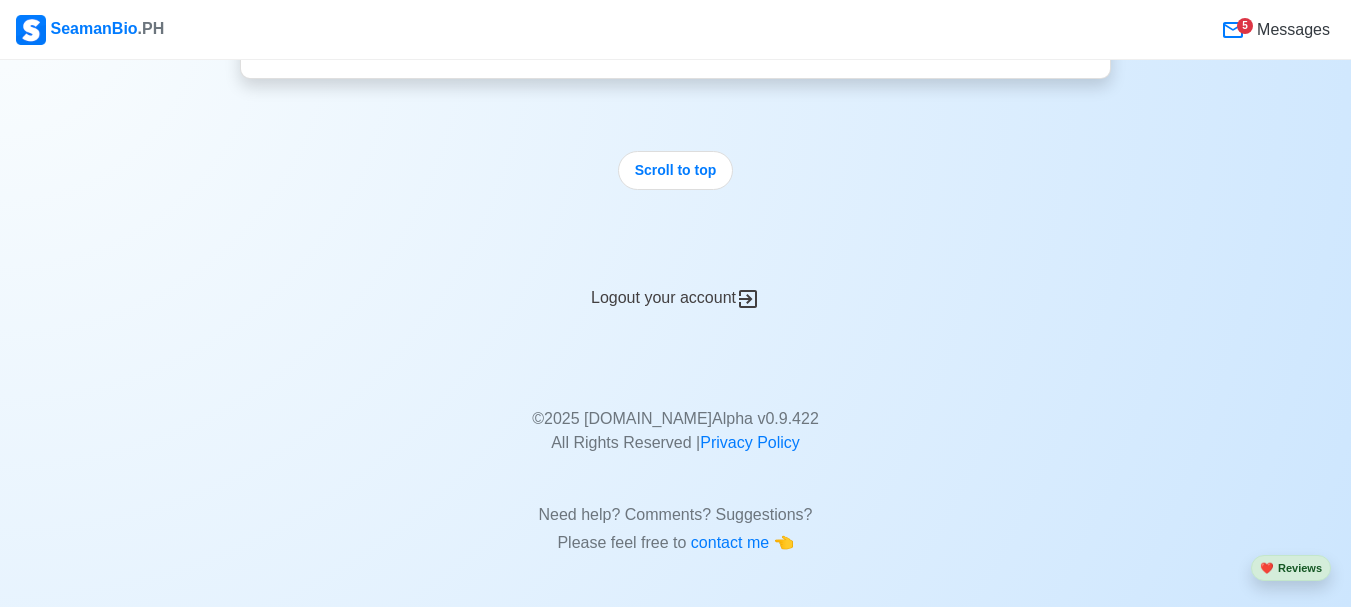 click on "Logout your account" at bounding box center (675, 286) 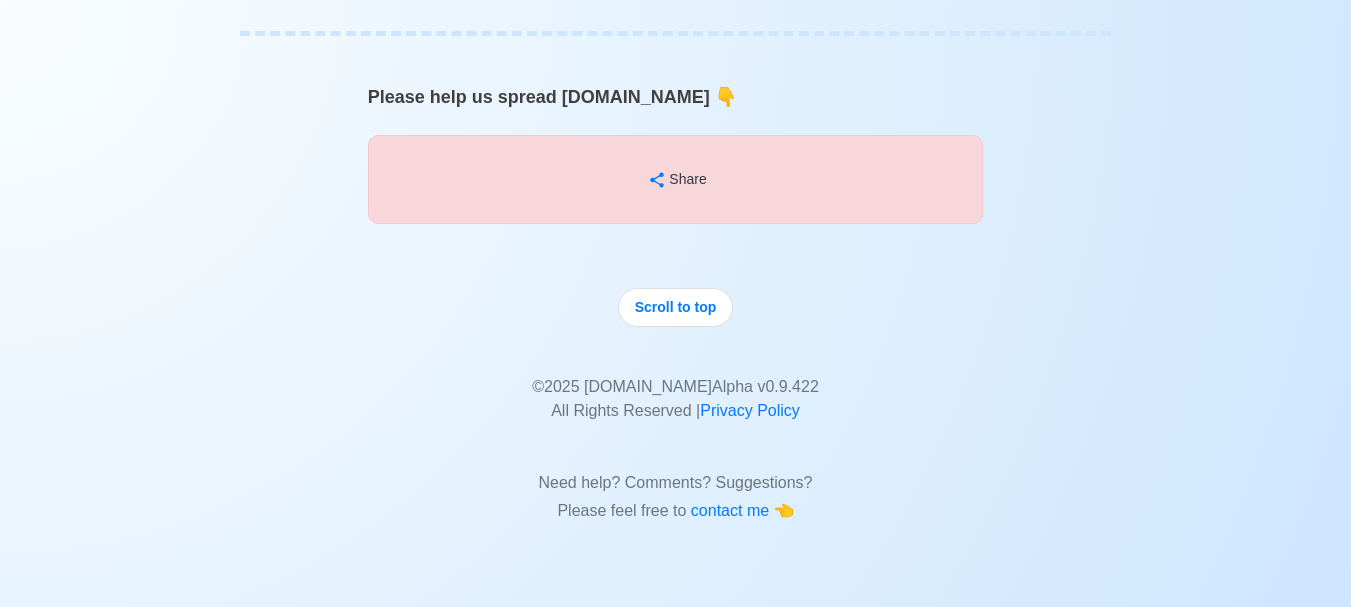 scroll, scrollTop: 0, scrollLeft: 0, axis: both 